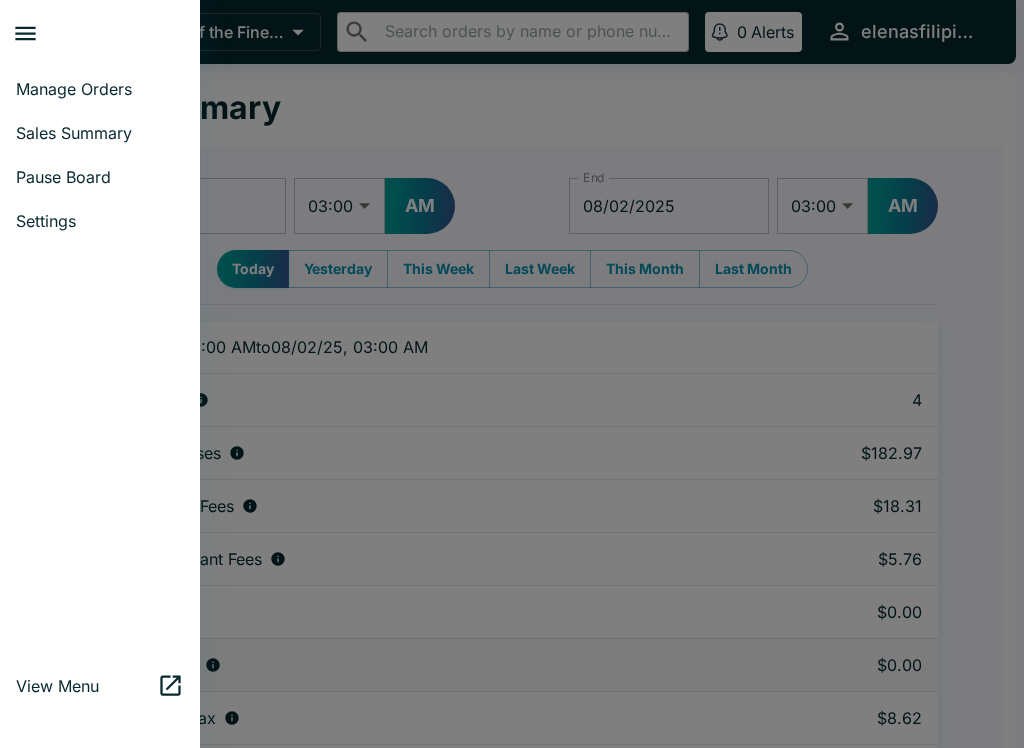 select on "03:00" 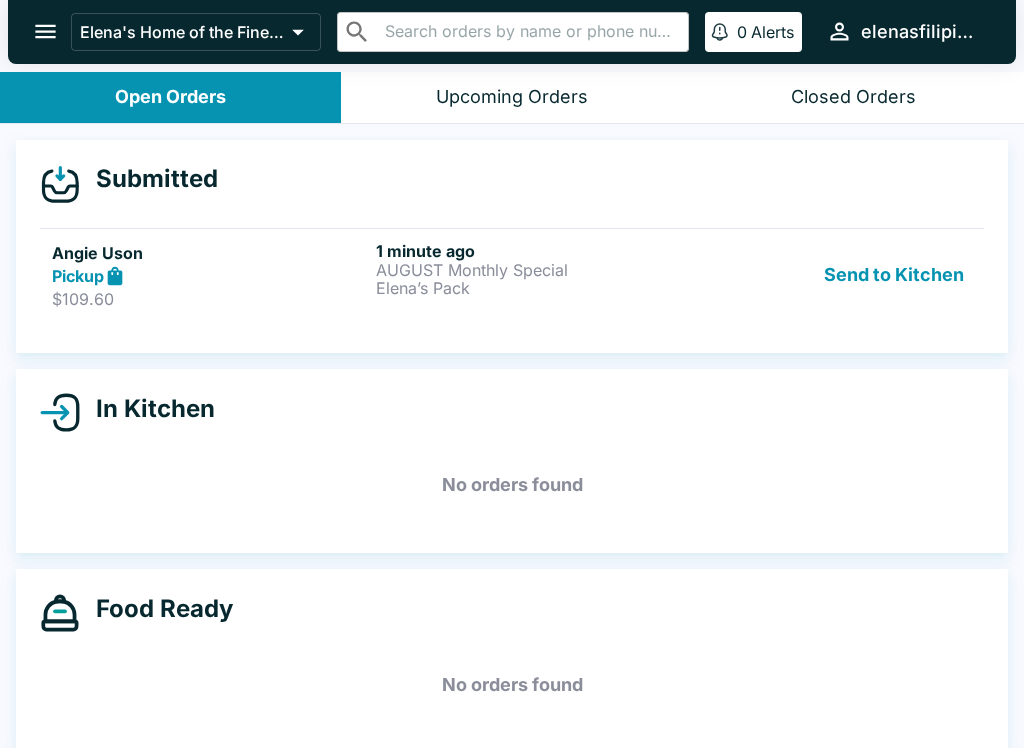 click on "Pickup" at bounding box center [78, 276] 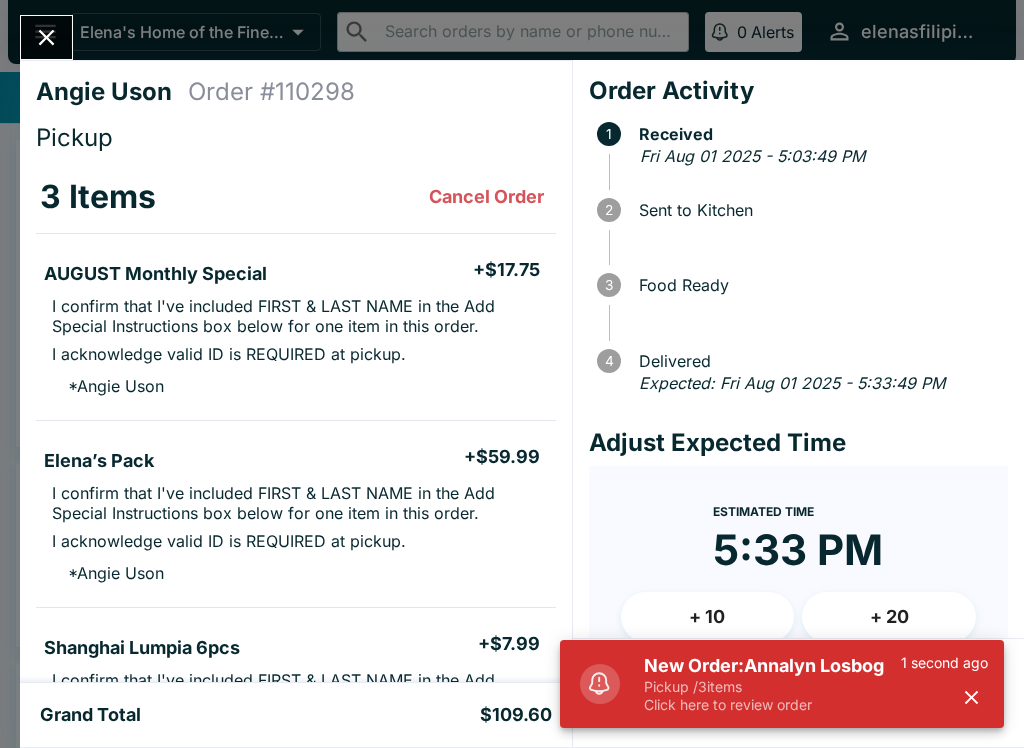 scroll, scrollTop: 0, scrollLeft: 0, axis: both 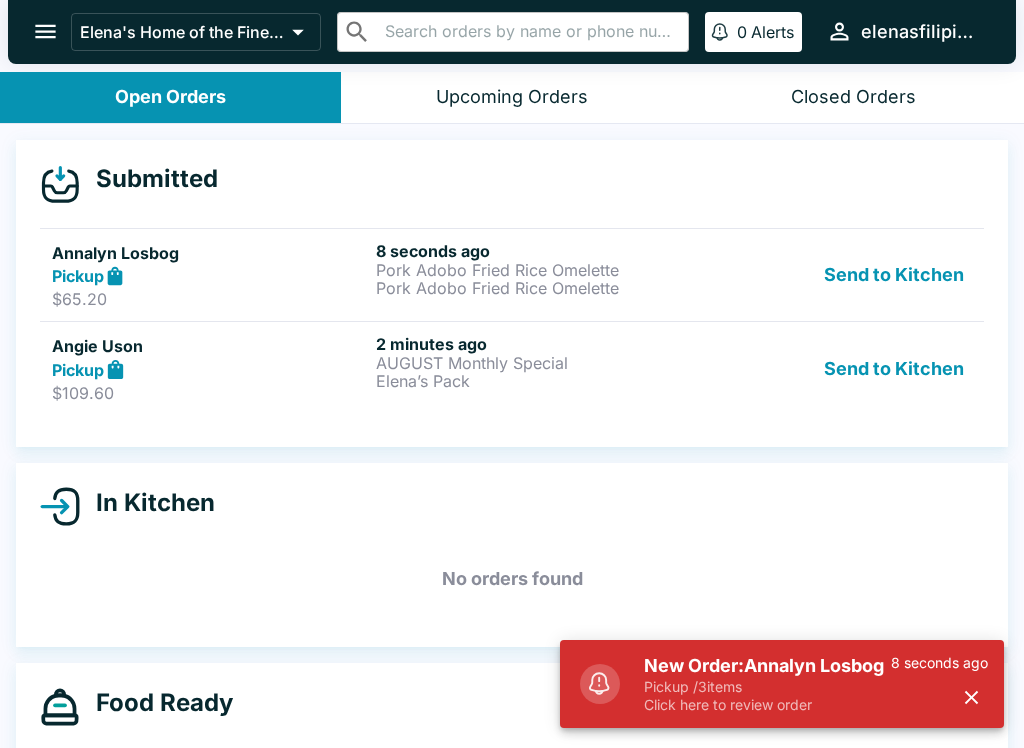 click 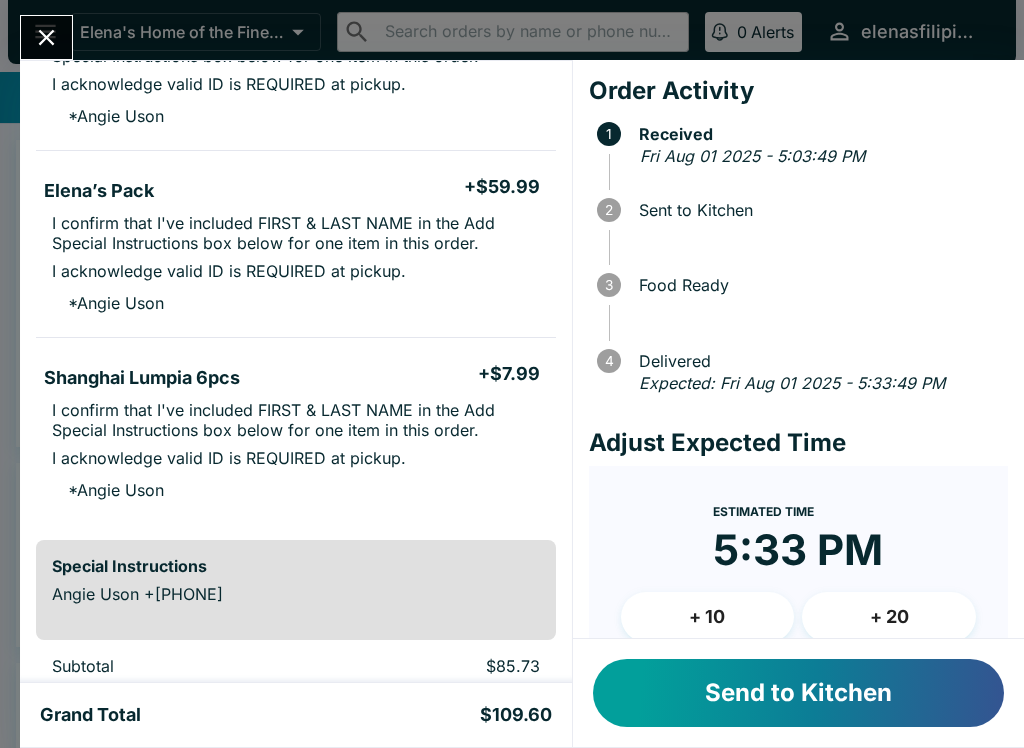 scroll, scrollTop: 271, scrollLeft: 0, axis: vertical 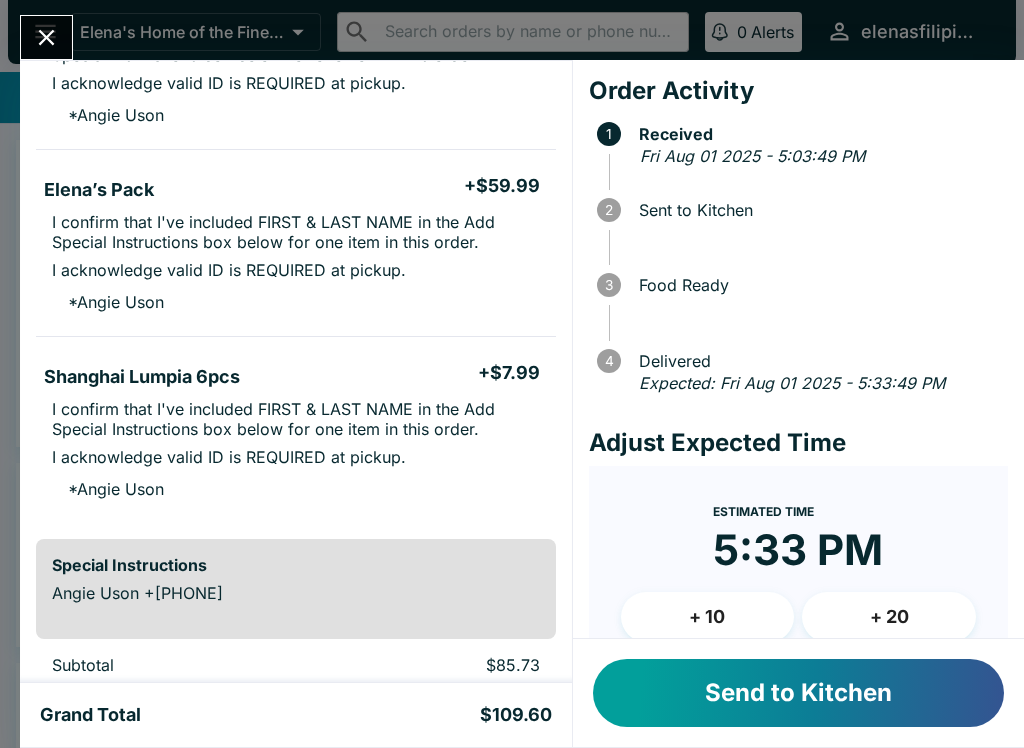 click on "Send to Kitchen" at bounding box center [798, 693] 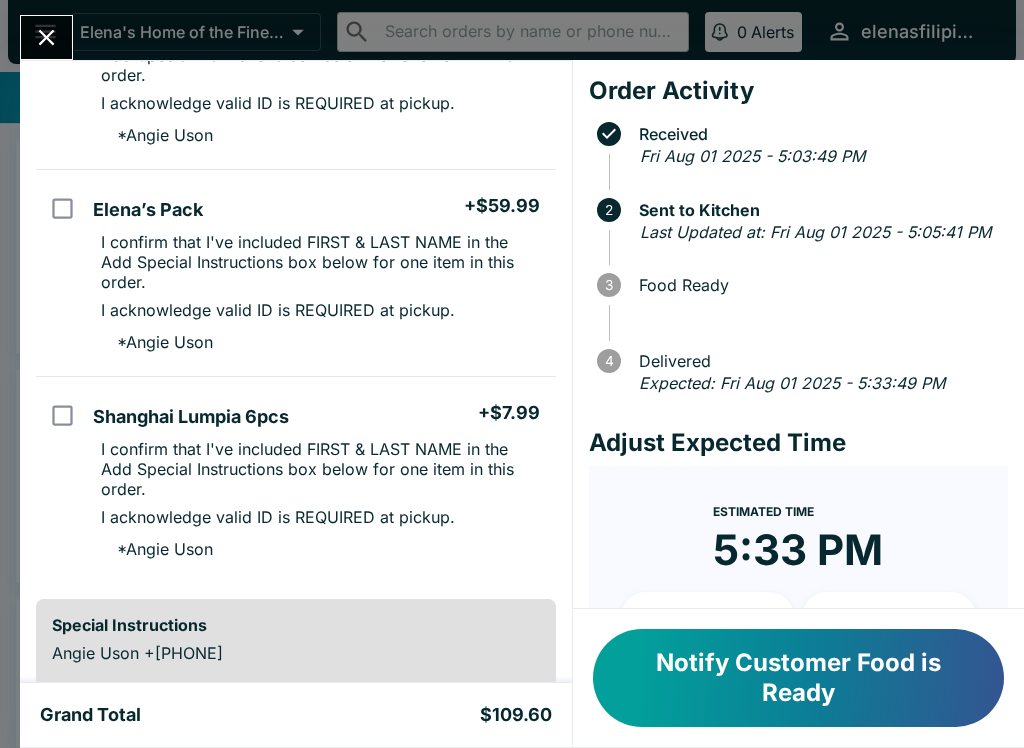click on "I acknowledge valid ID is REQUIRED at pickup." at bounding box center [278, 103] 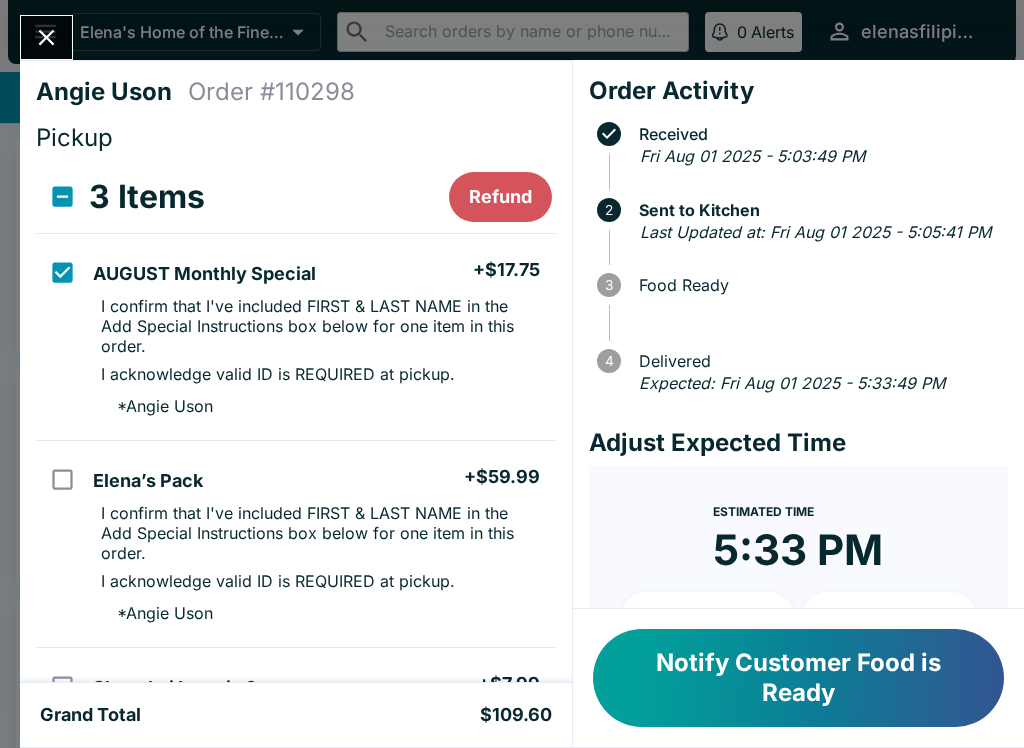 scroll, scrollTop: 0, scrollLeft: 0, axis: both 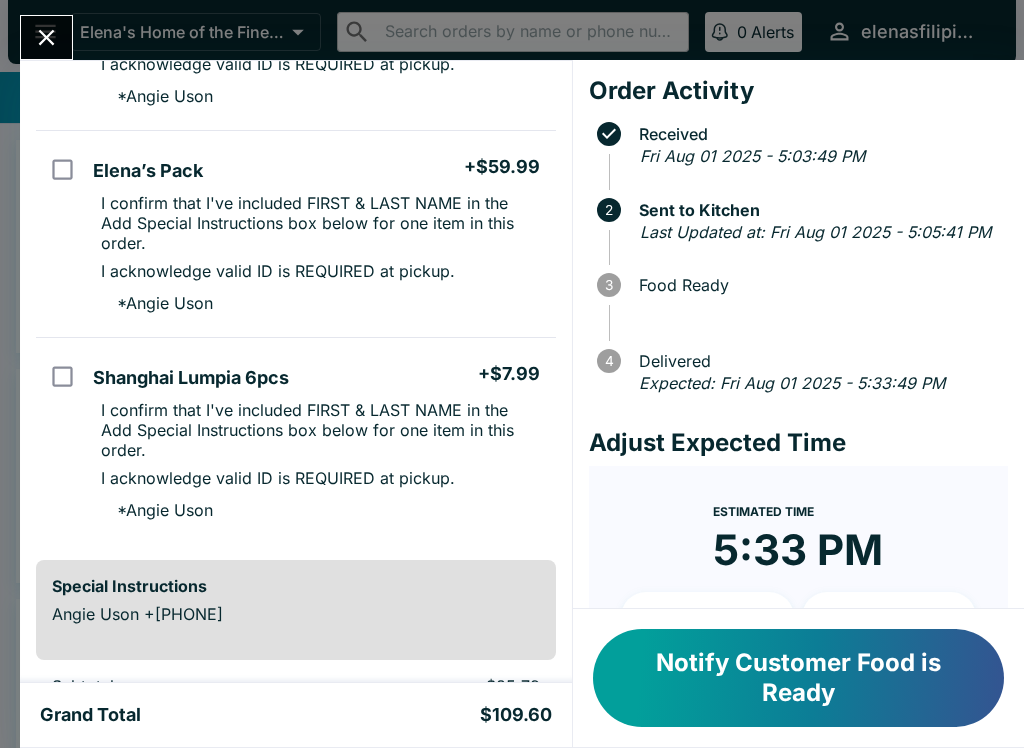 click on "Notify Customer Food is Ready" at bounding box center [798, 678] 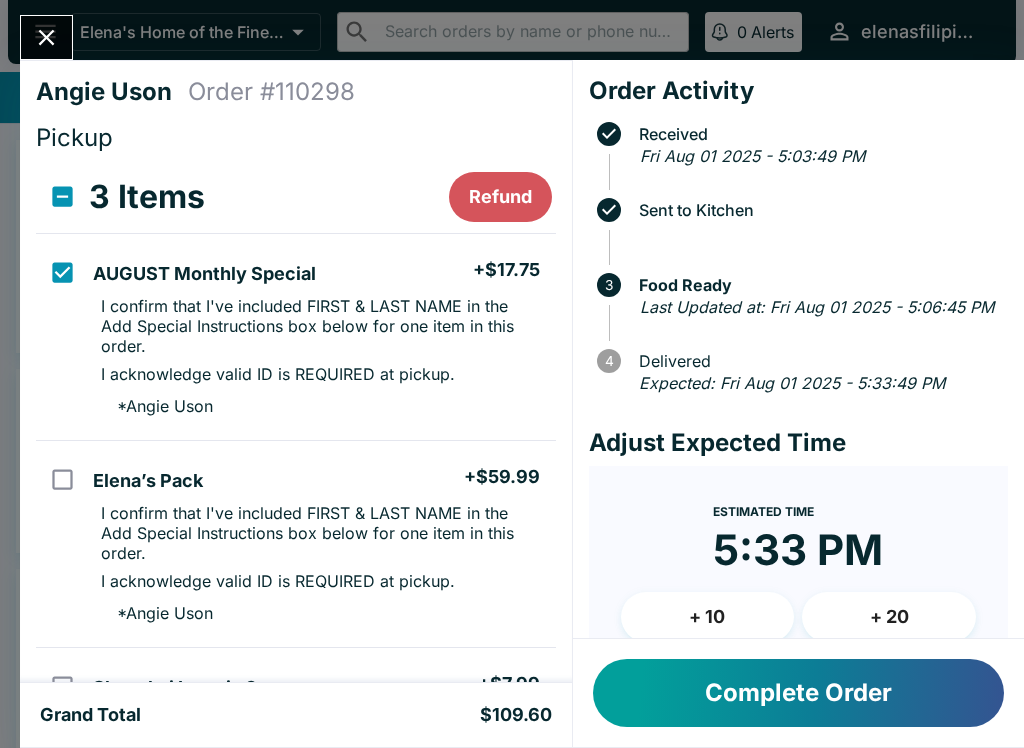scroll, scrollTop: 0, scrollLeft: 0, axis: both 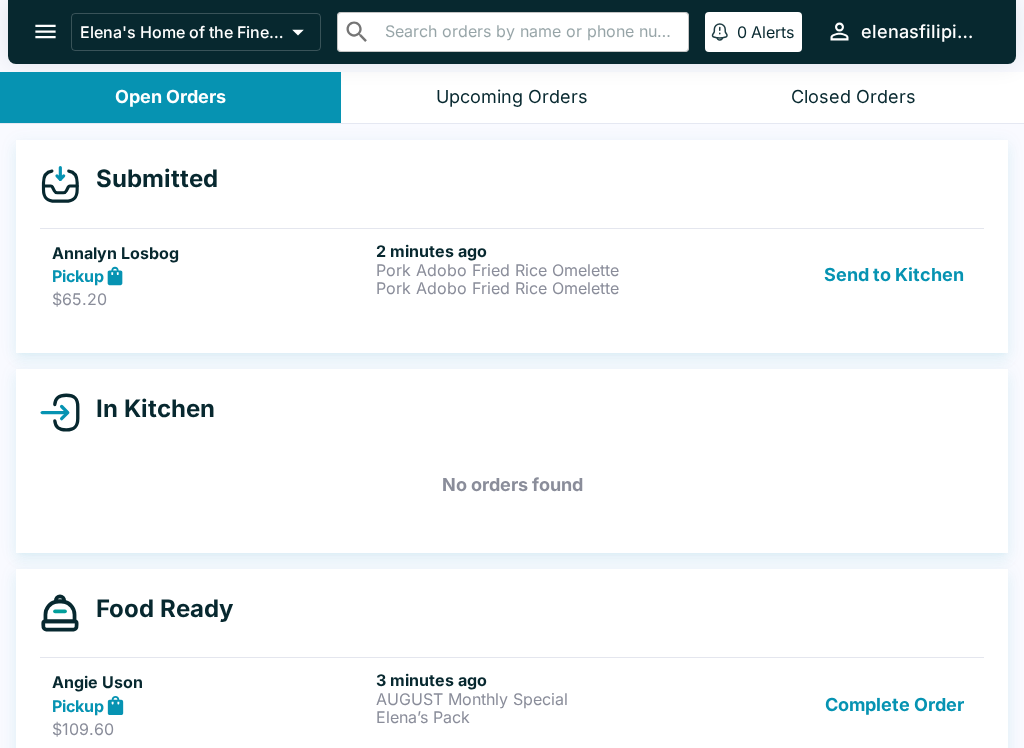 click on "Annalyn Losbog" at bounding box center [210, 253] 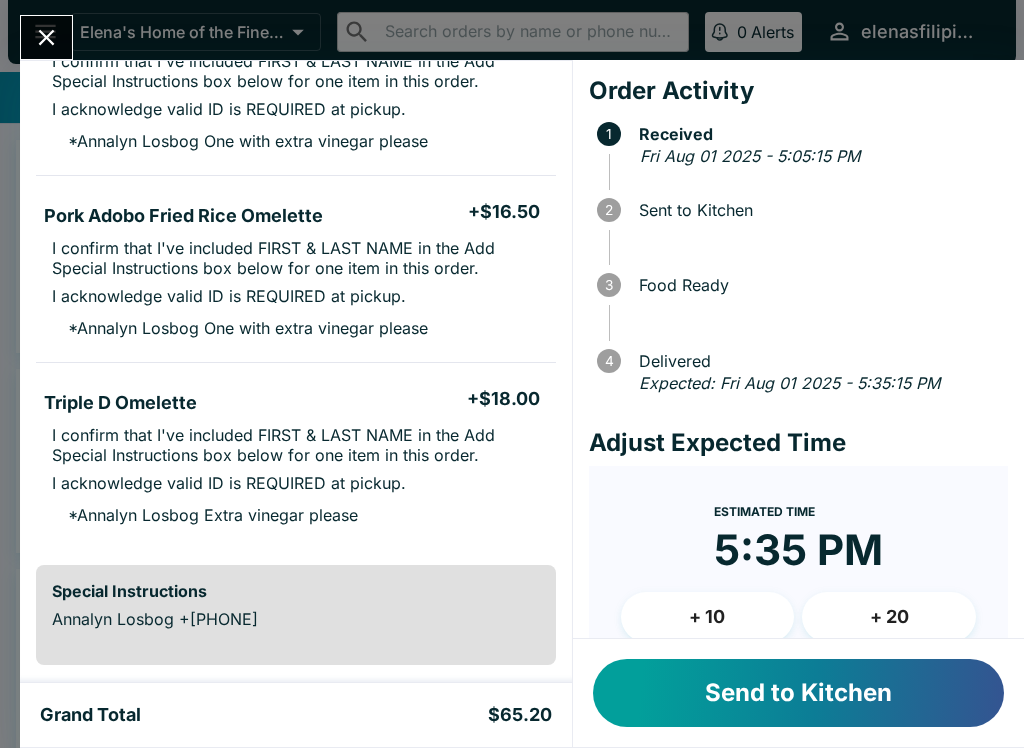 scroll, scrollTop: 246, scrollLeft: 0, axis: vertical 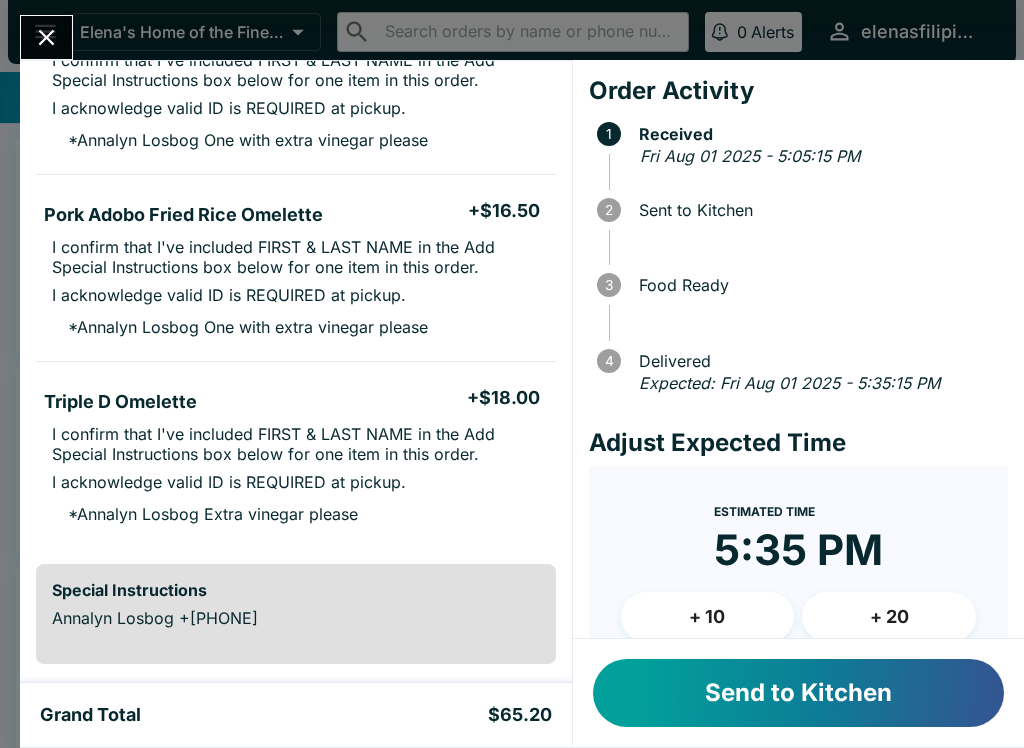 click on "Send to Kitchen" at bounding box center (798, 693) 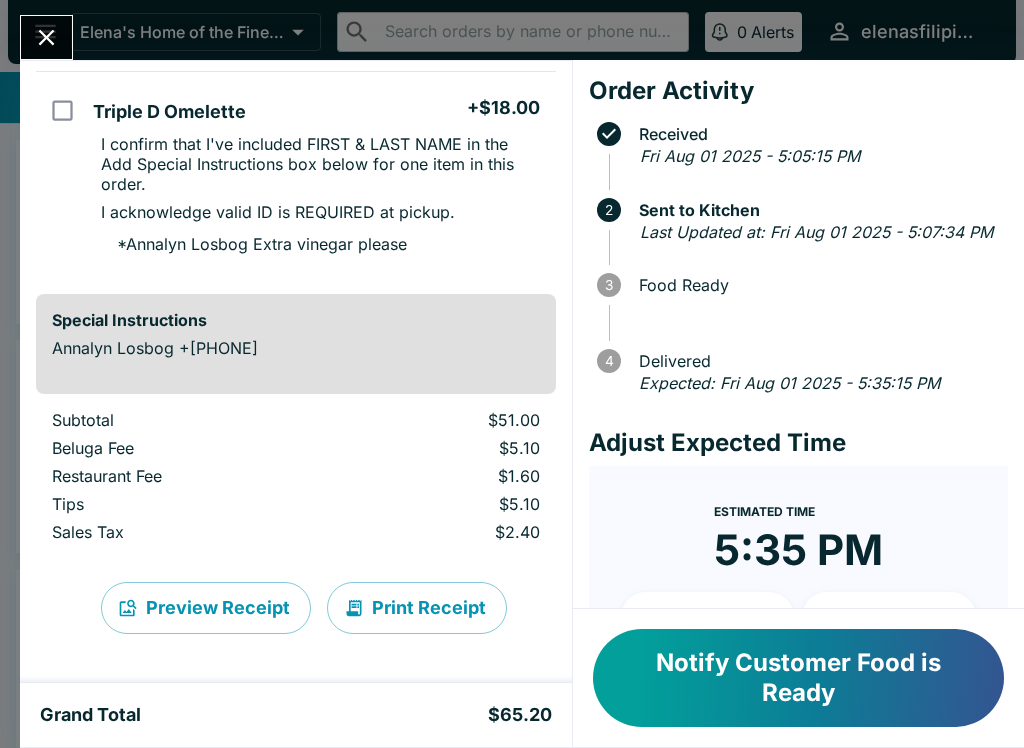 scroll, scrollTop: 576, scrollLeft: 0, axis: vertical 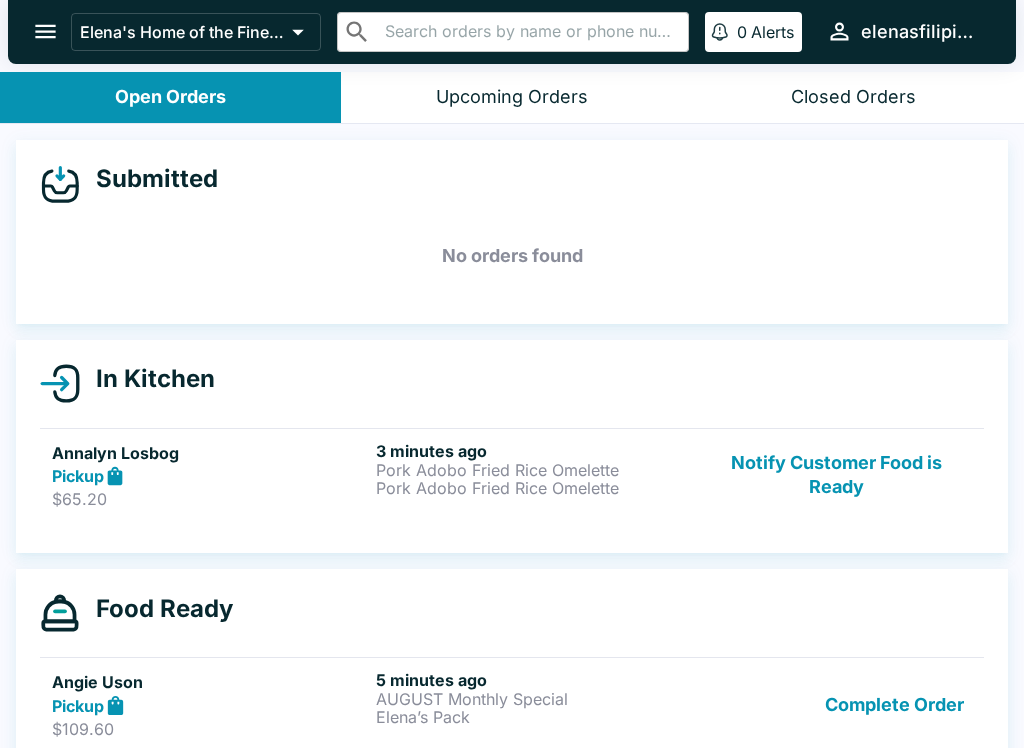 click on "Angie Uson" at bounding box center [210, 682] 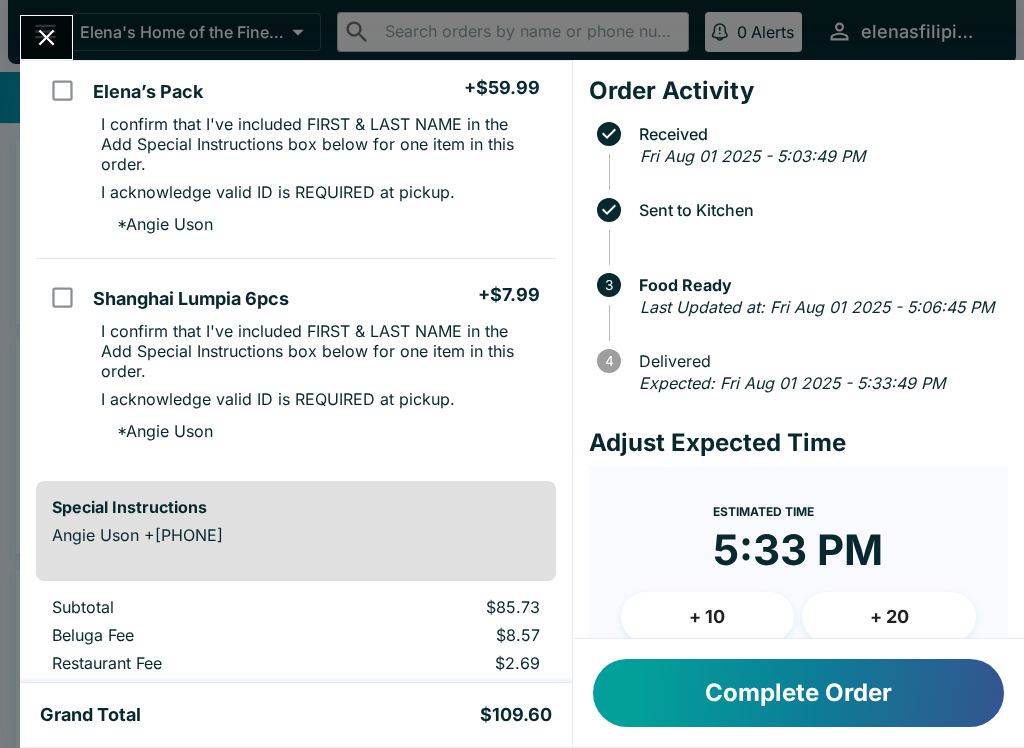 scroll, scrollTop: 393, scrollLeft: 0, axis: vertical 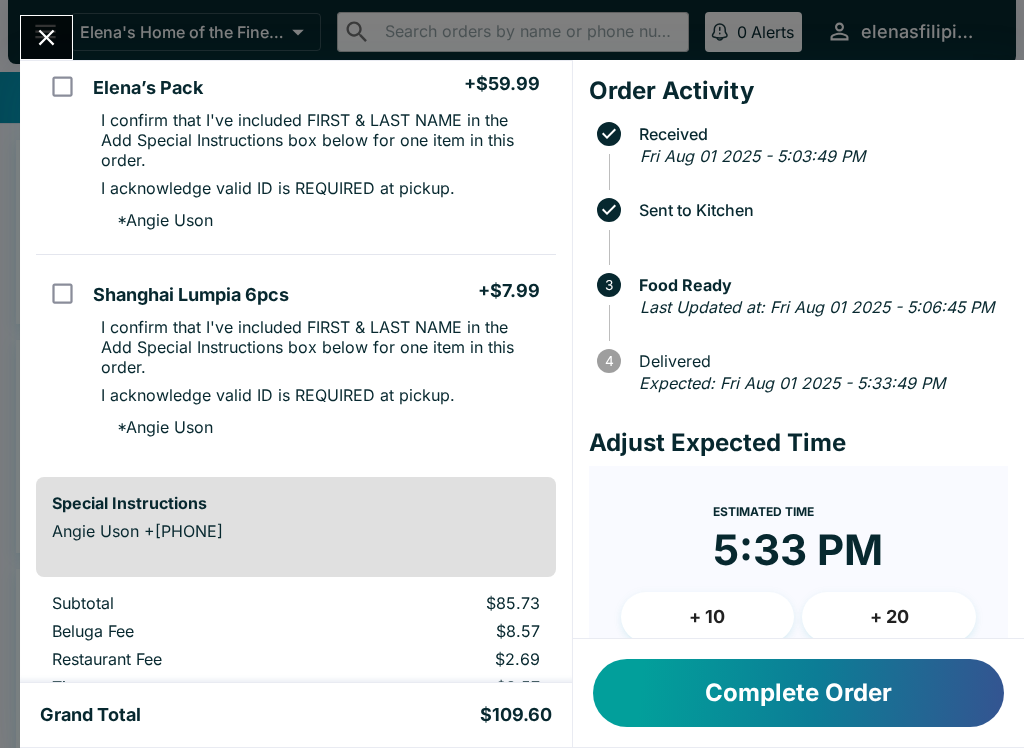 click 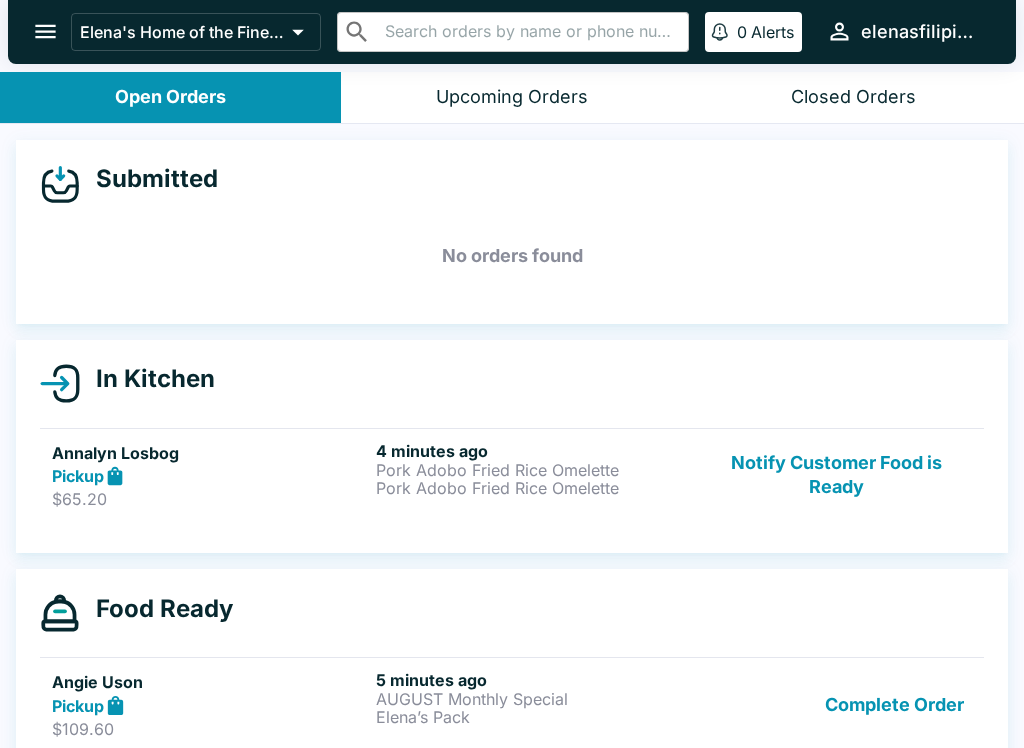 scroll, scrollTop: 3, scrollLeft: 0, axis: vertical 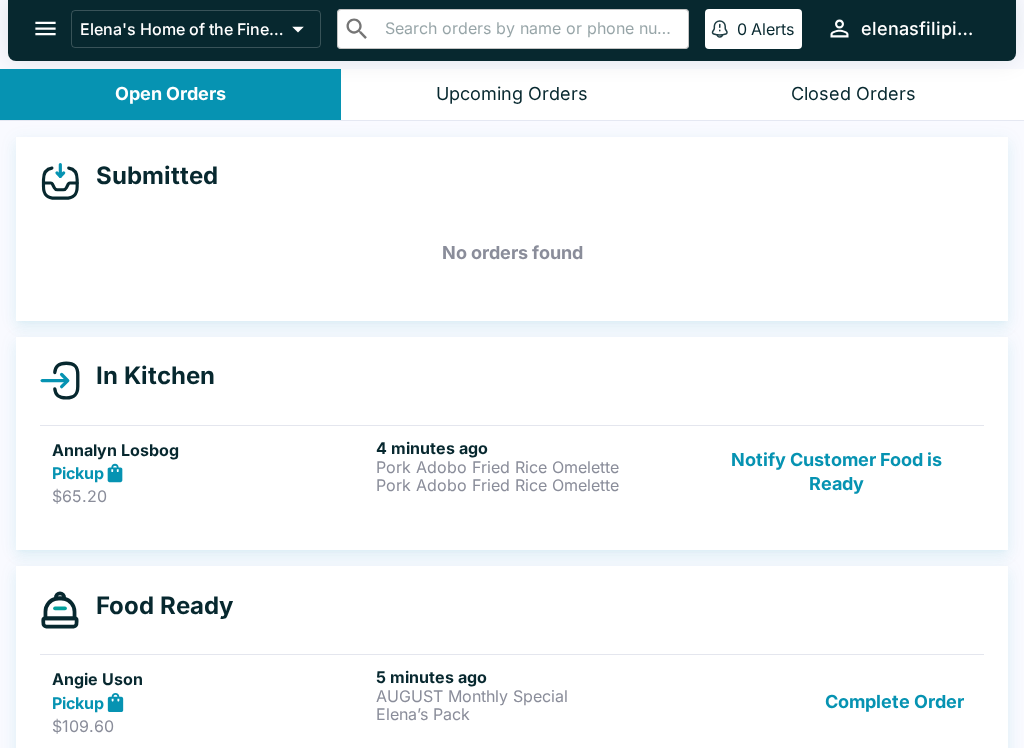 click on "Pickup" at bounding box center [210, 473] 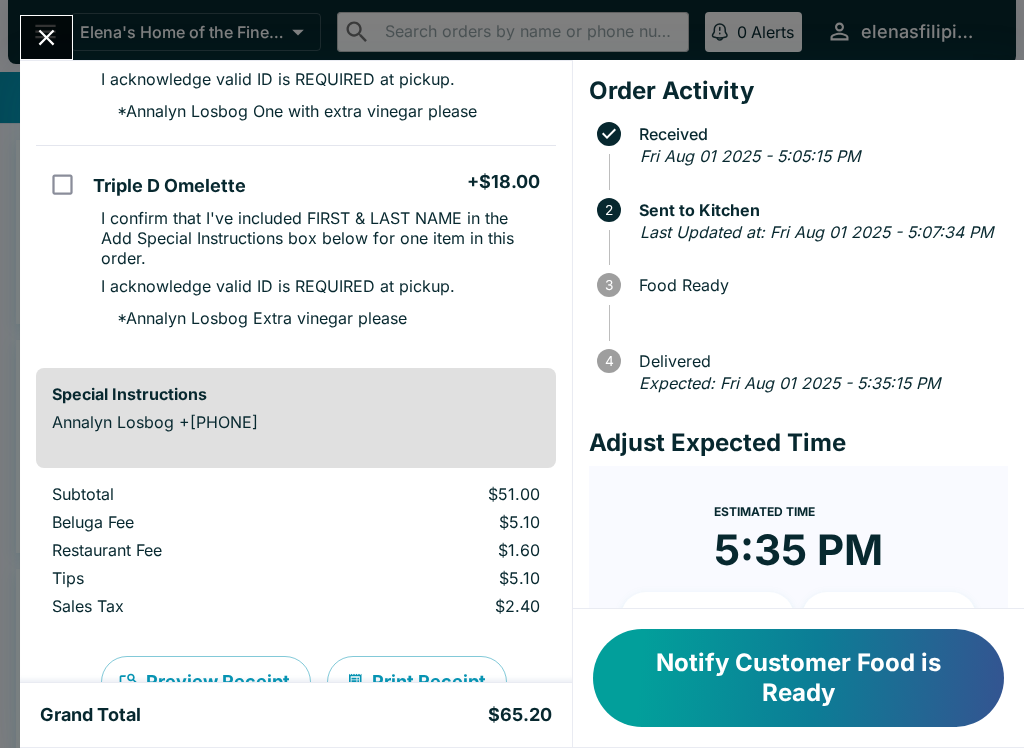 scroll, scrollTop: 503, scrollLeft: 0, axis: vertical 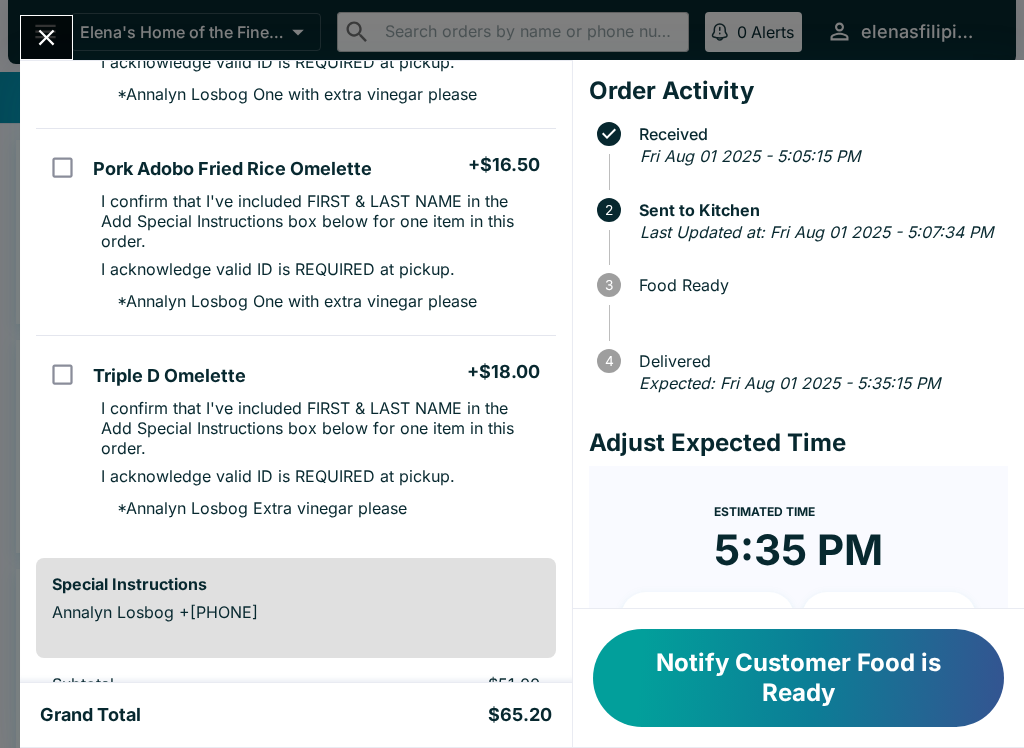 click 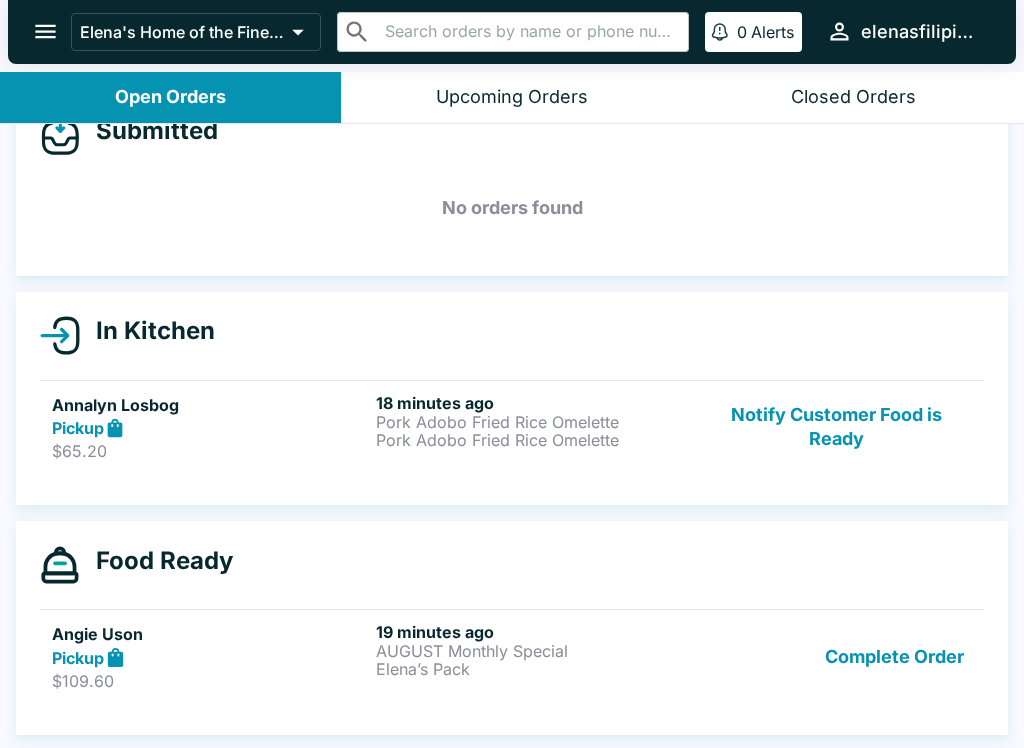 scroll, scrollTop: 48, scrollLeft: 0, axis: vertical 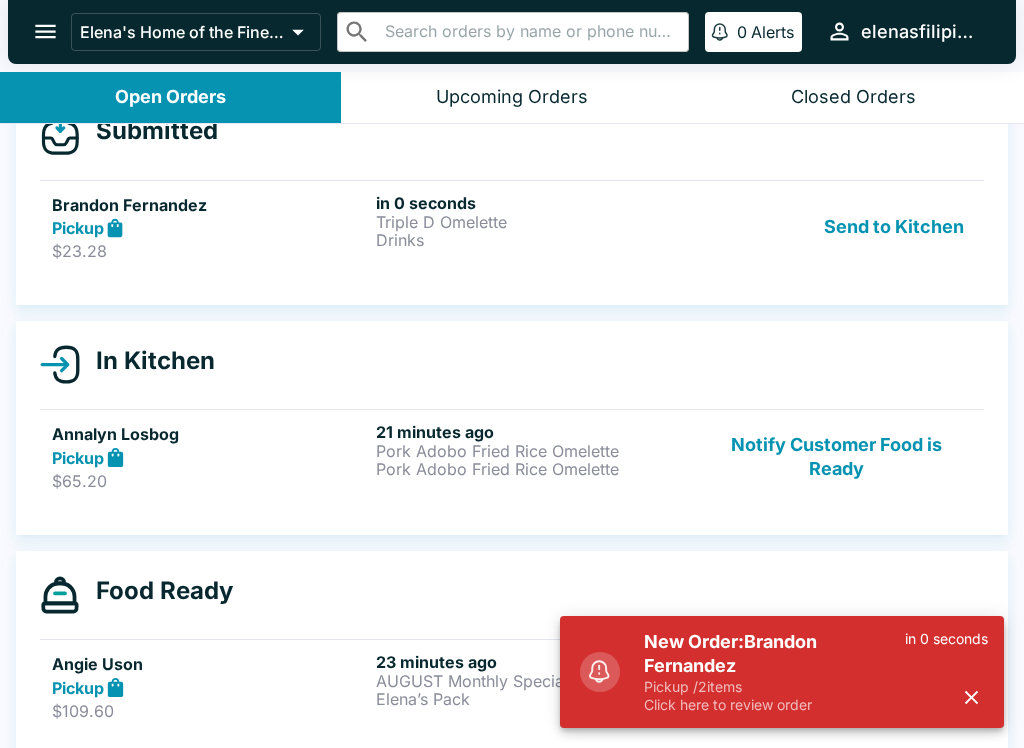 click on "New Order:  Brandon Fernandez" at bounding box center [774, 654] 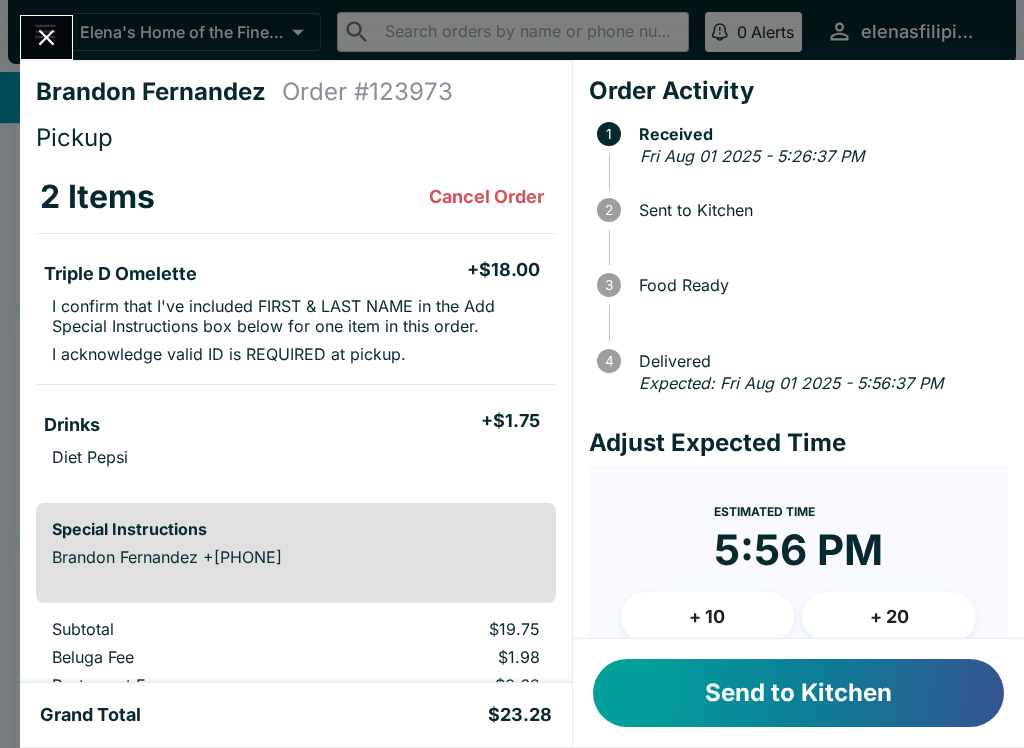 click on "Send to Kitchen" at bounding box center [798, 693] 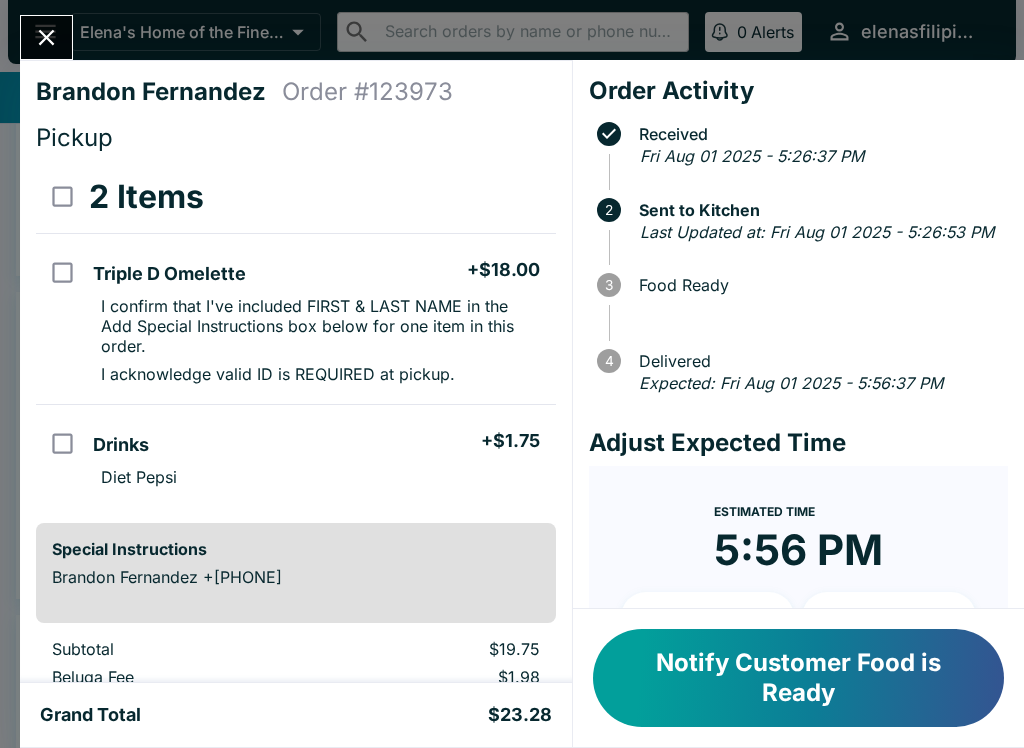 click 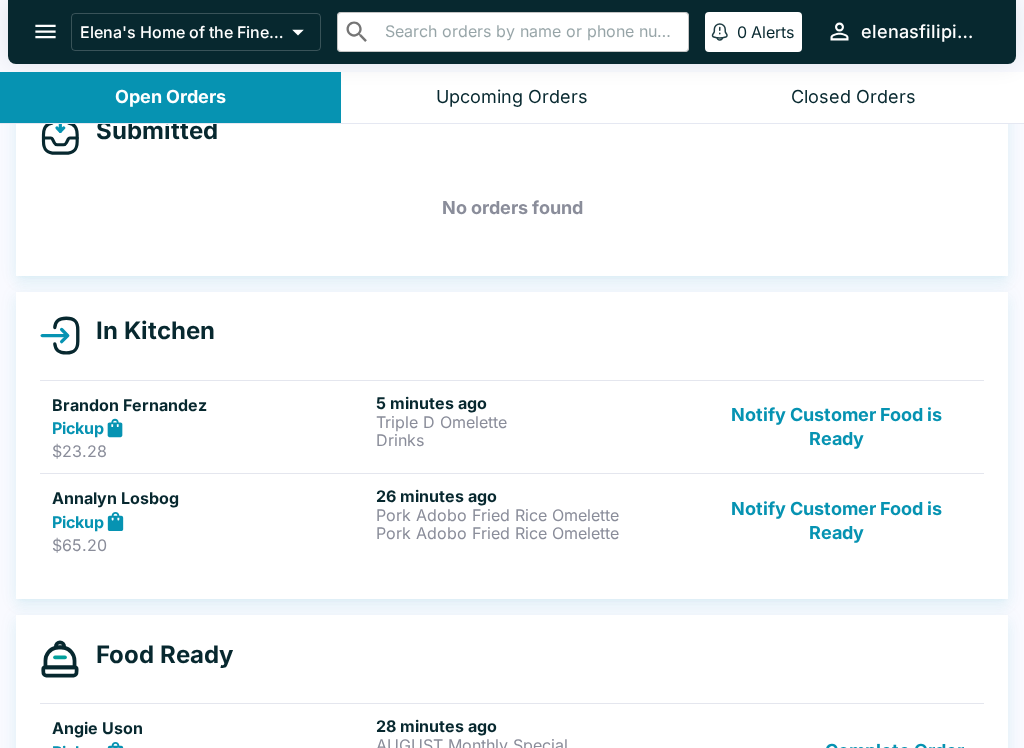 click on "Notify Customer Food is Ready" at bounding box center (836, 520) 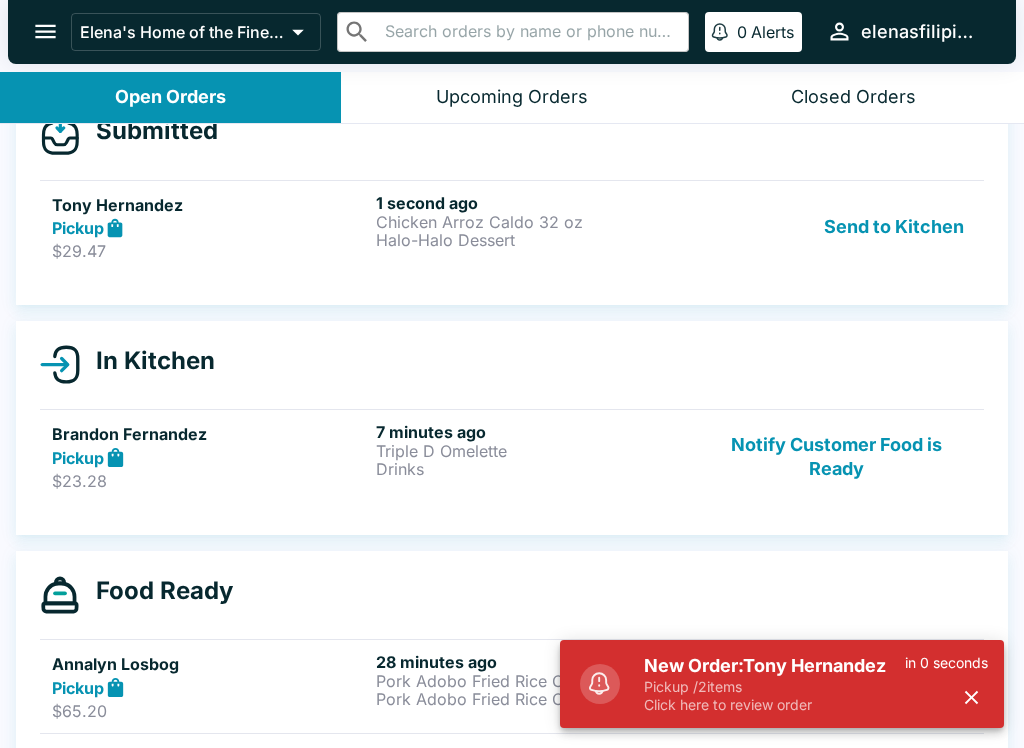 scroll, scrollTop: 3, scrollLeft: 0, axis: vertical 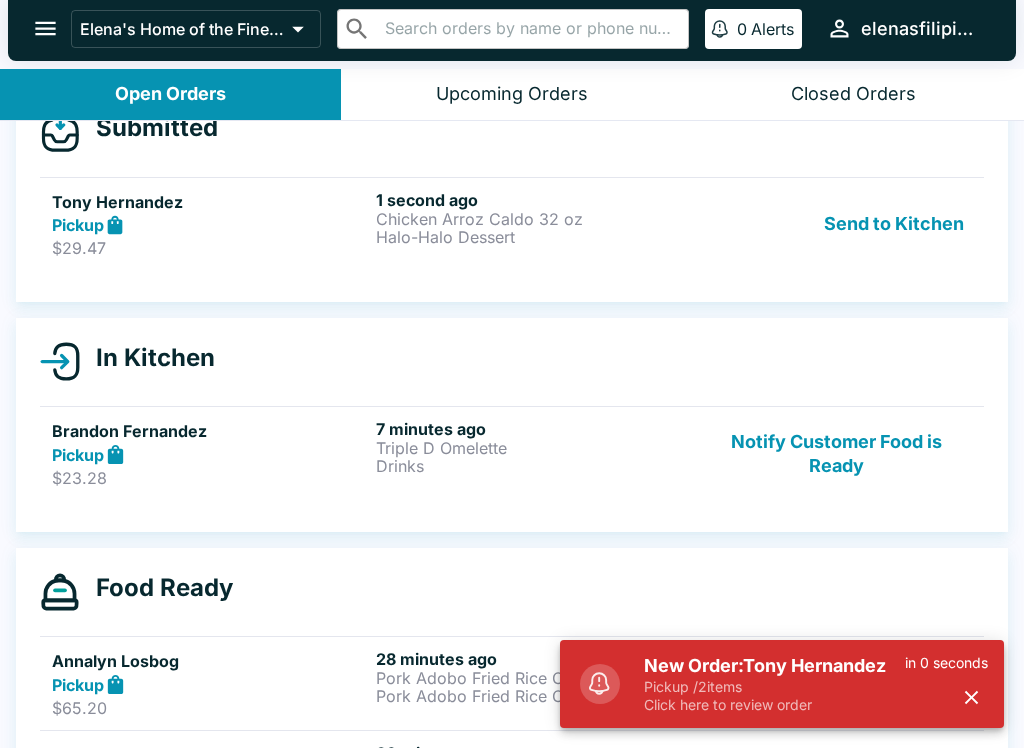 click on "New Order:  Tony Hernandez" at bounding box center (774, 666) 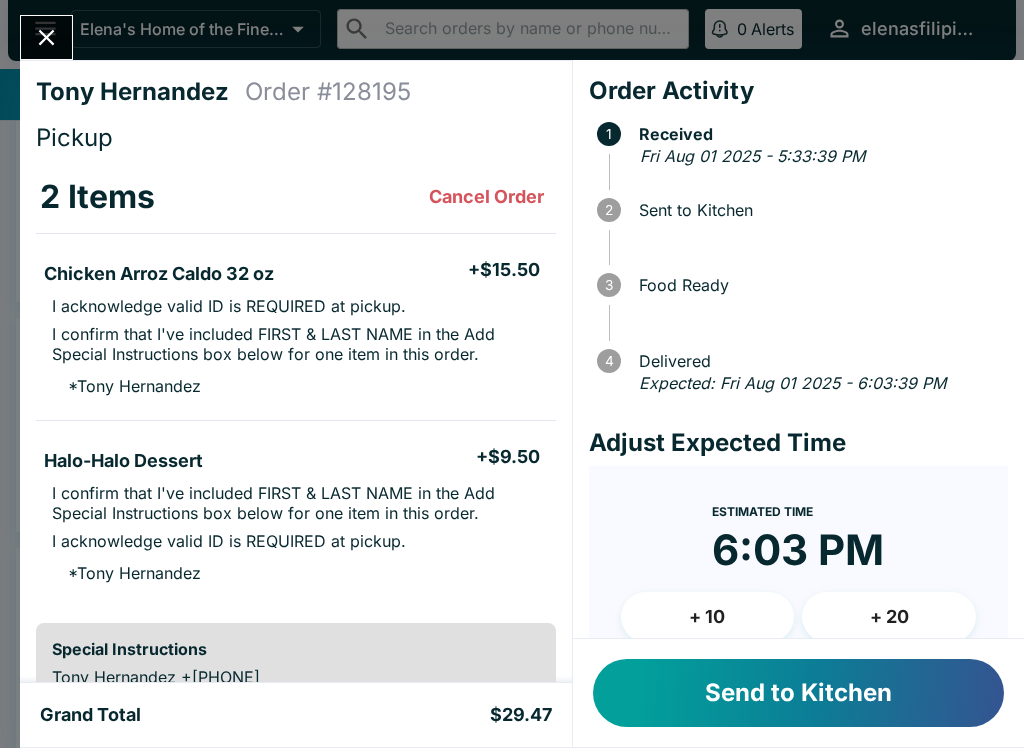 click on "Send to Kitchen" at bounding box center [798, 693] 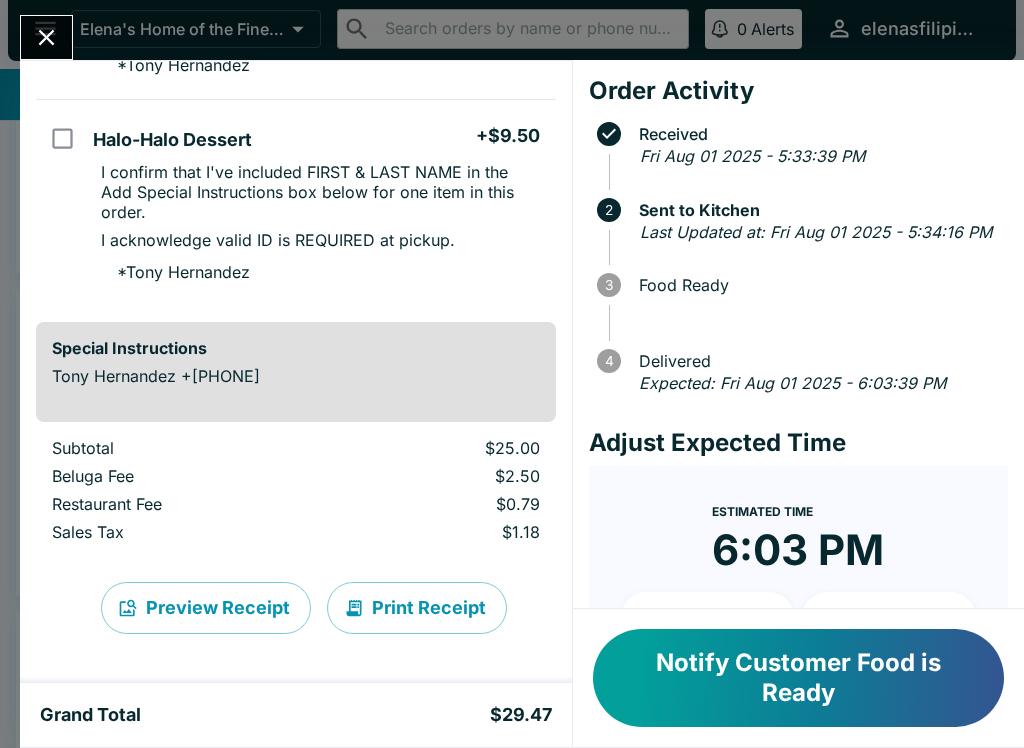 scroll, scrollTop: 341, scrollLeft: 0, axis: vertical 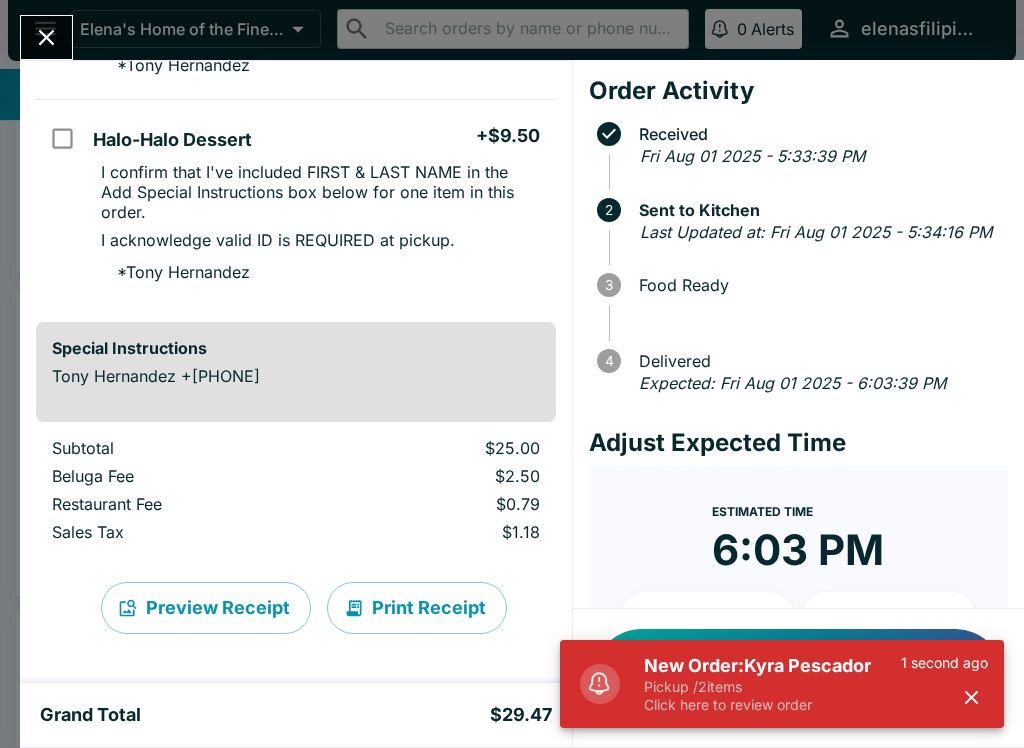 click on "New Order:  Kyra Pescador Pickup   /  2  items Click here to review order 1 second ago" at bounding box center (782, 684) 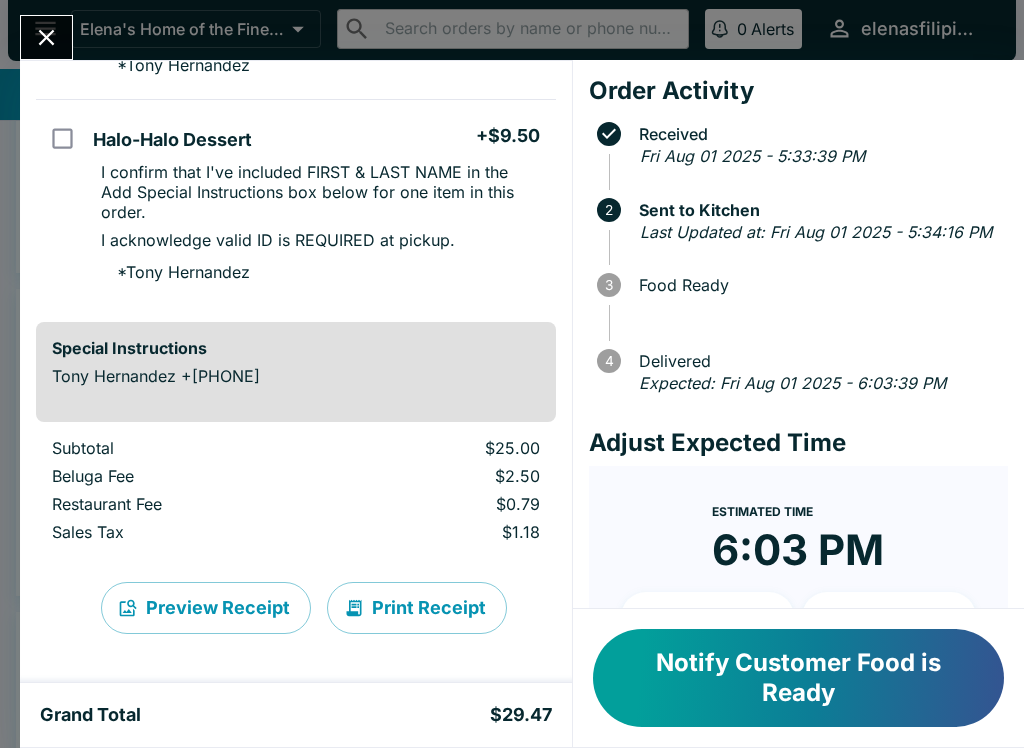 click 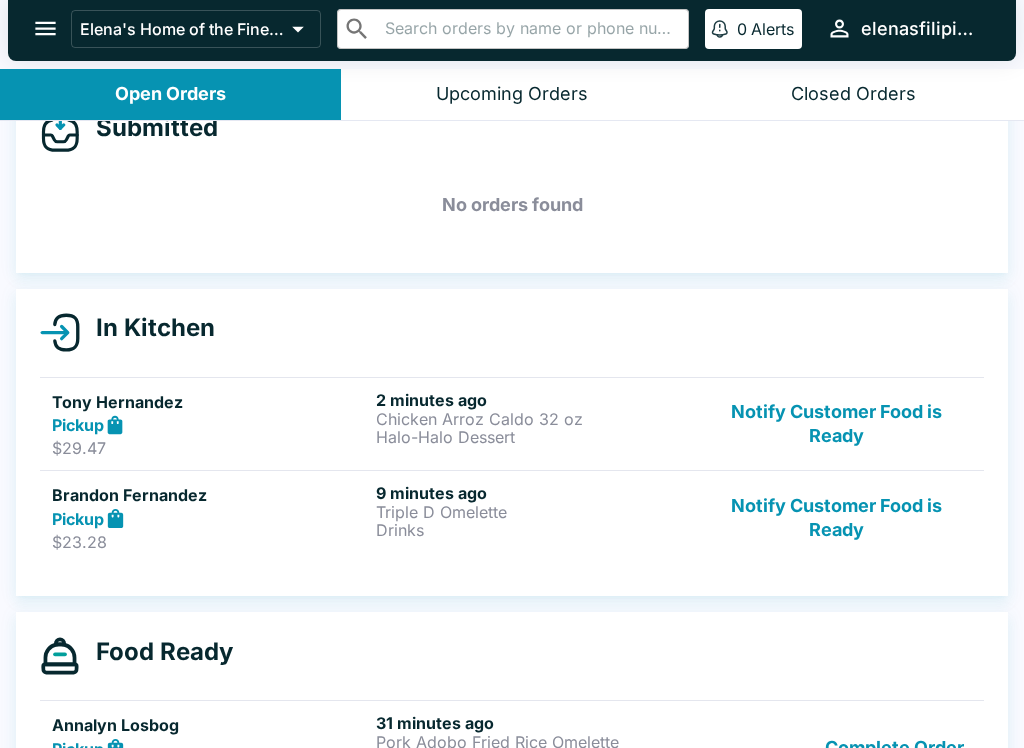 click on "Notify Customer Food is Ready" at bounding box center [836, 517] 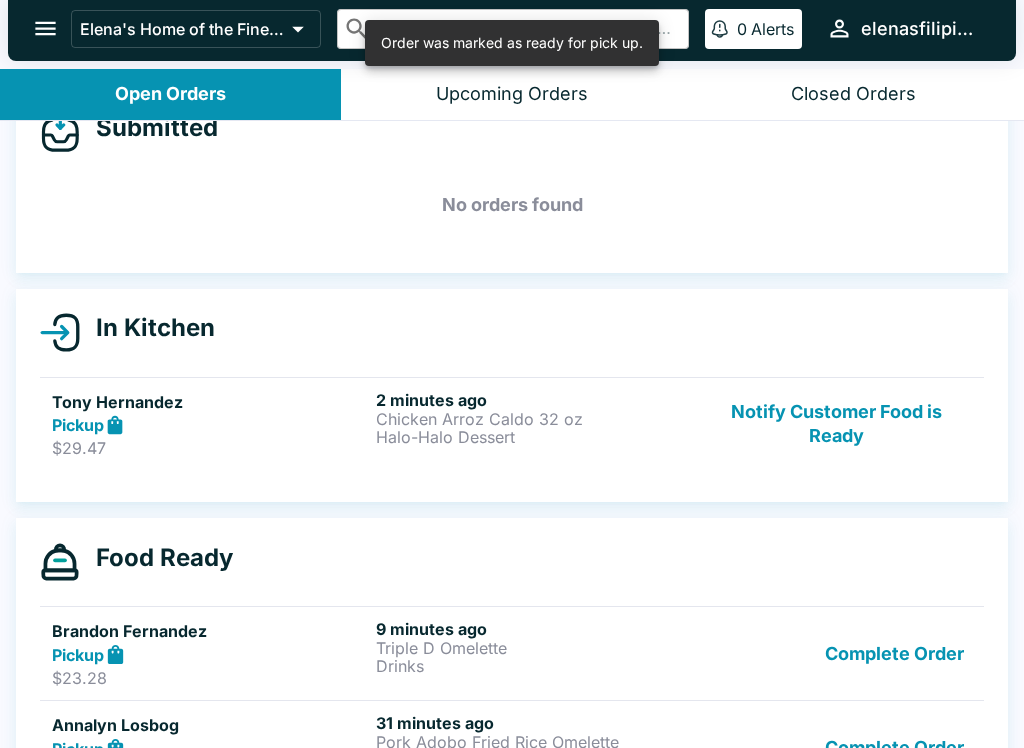 click on "Open Orders" at bounding box center [170, 94] 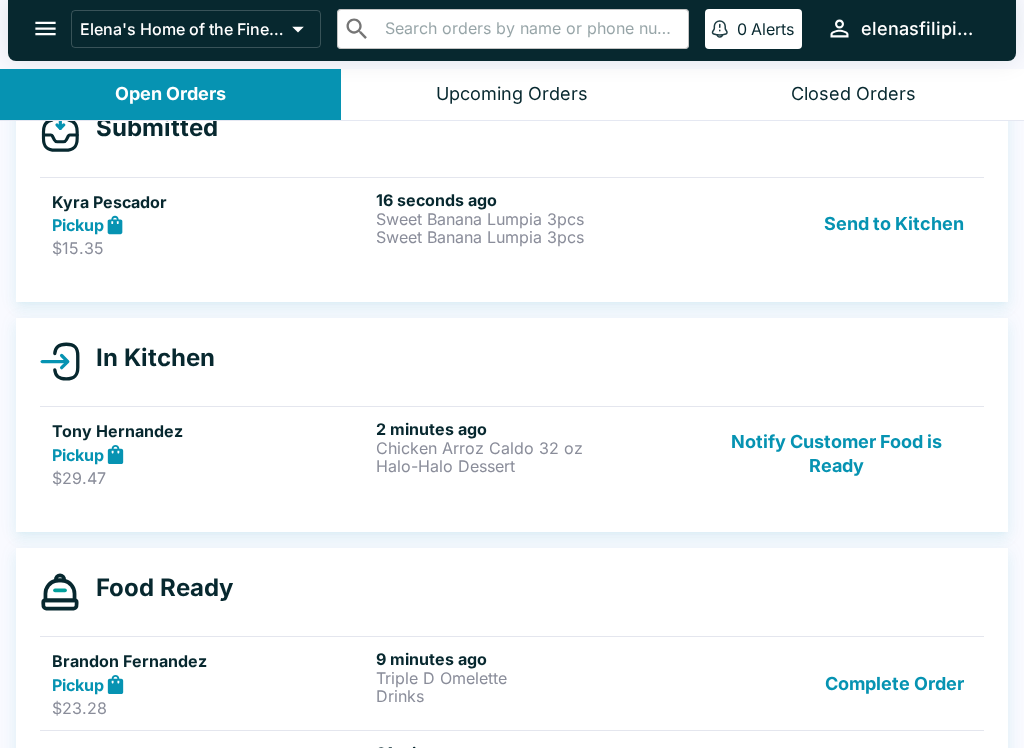 click on "Sweet Banana Lumpia 3pcs" at bounding box center [534, 237] 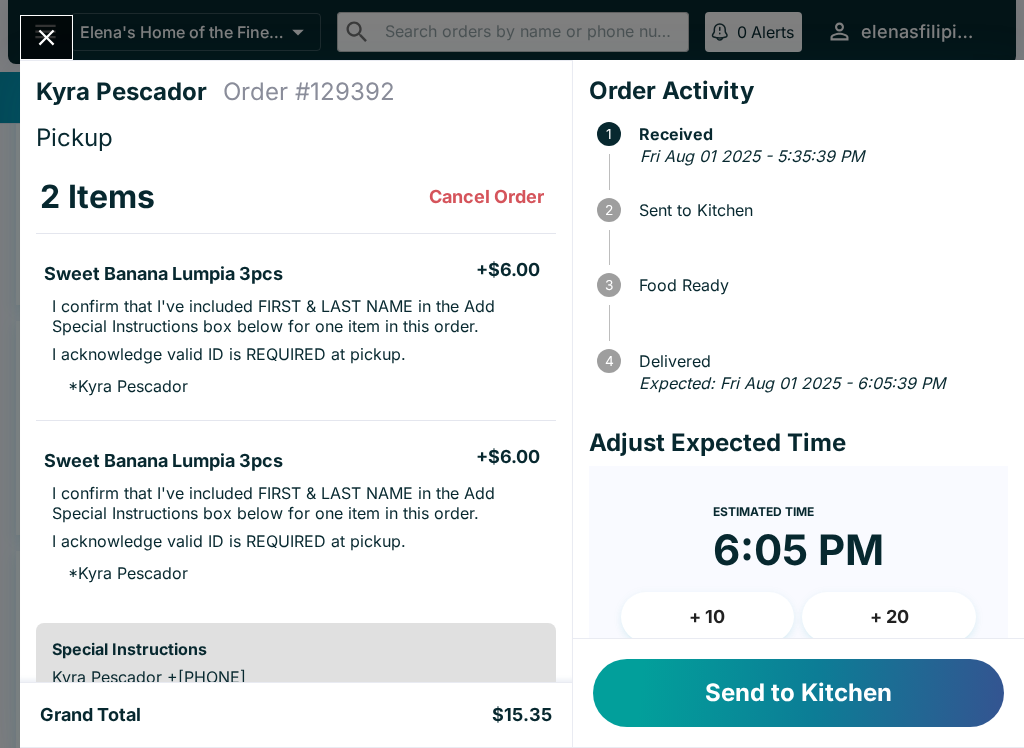 click on "Send to Kitchen" at bounding box center [798, 693] 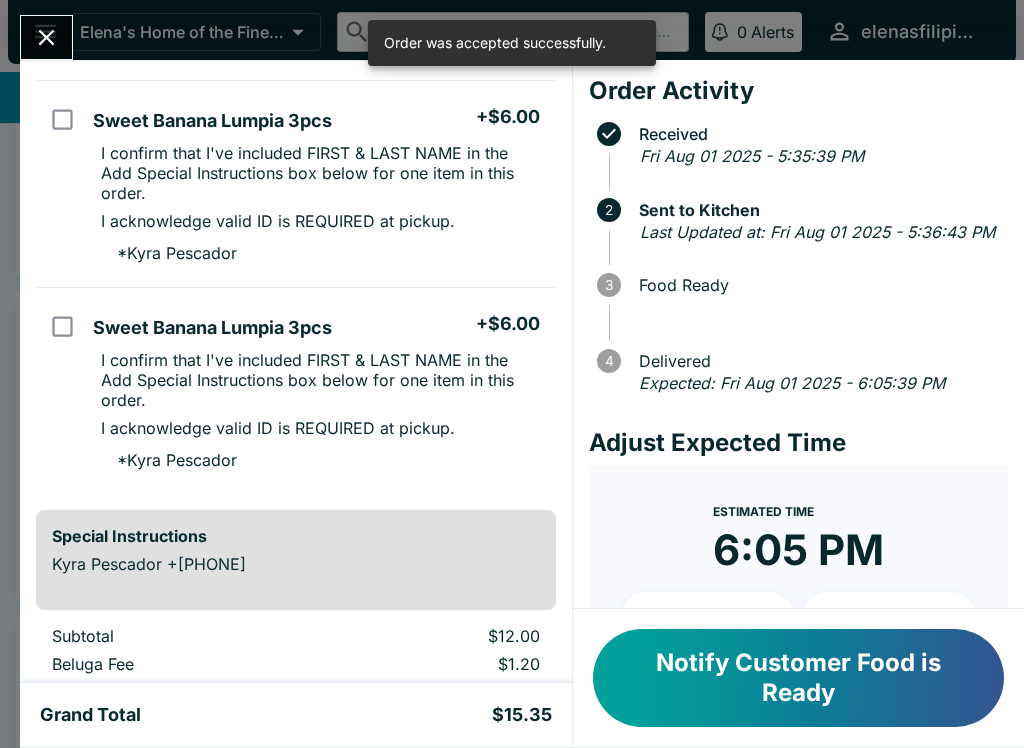 scroll, scrollTop: 177, scrollLeft: 0, axis: vertical 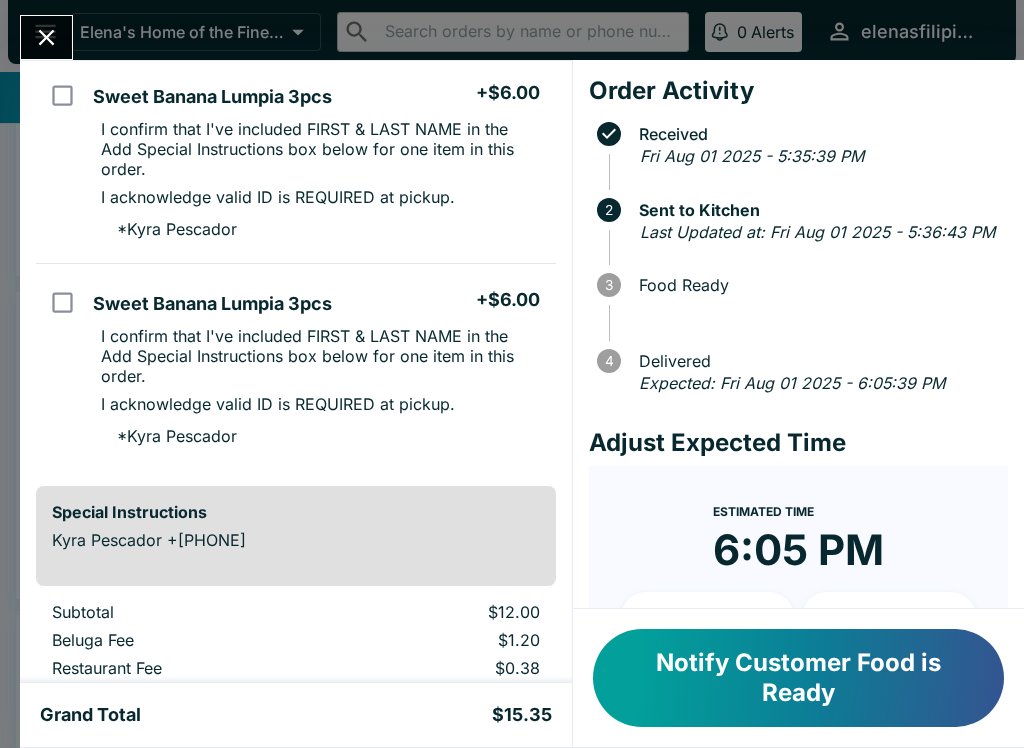 click 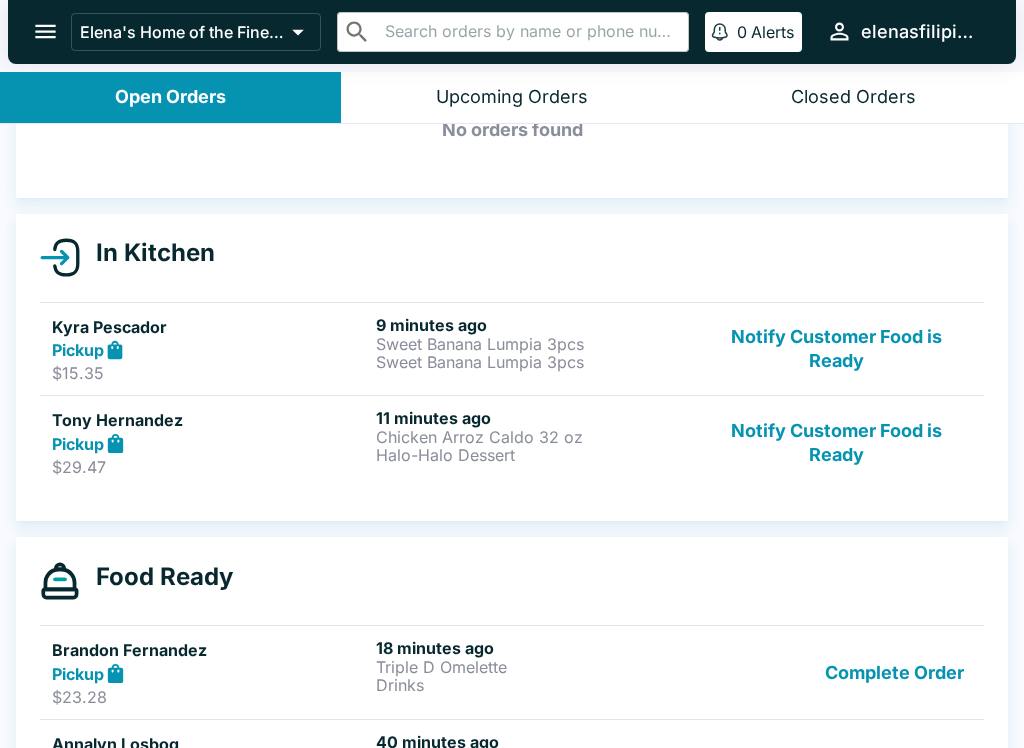 scroll, scrollTop: 136, scrollLeft: 0, axis: vertical 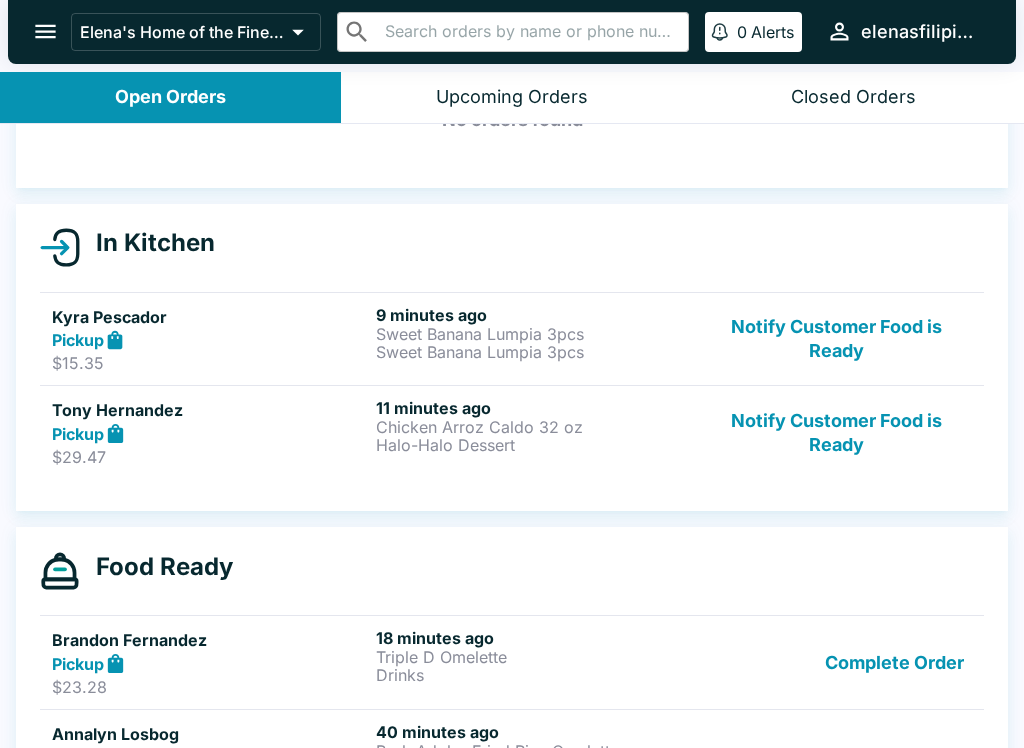 click on "Brandon Fernandez" at bounding box center (210, 640) 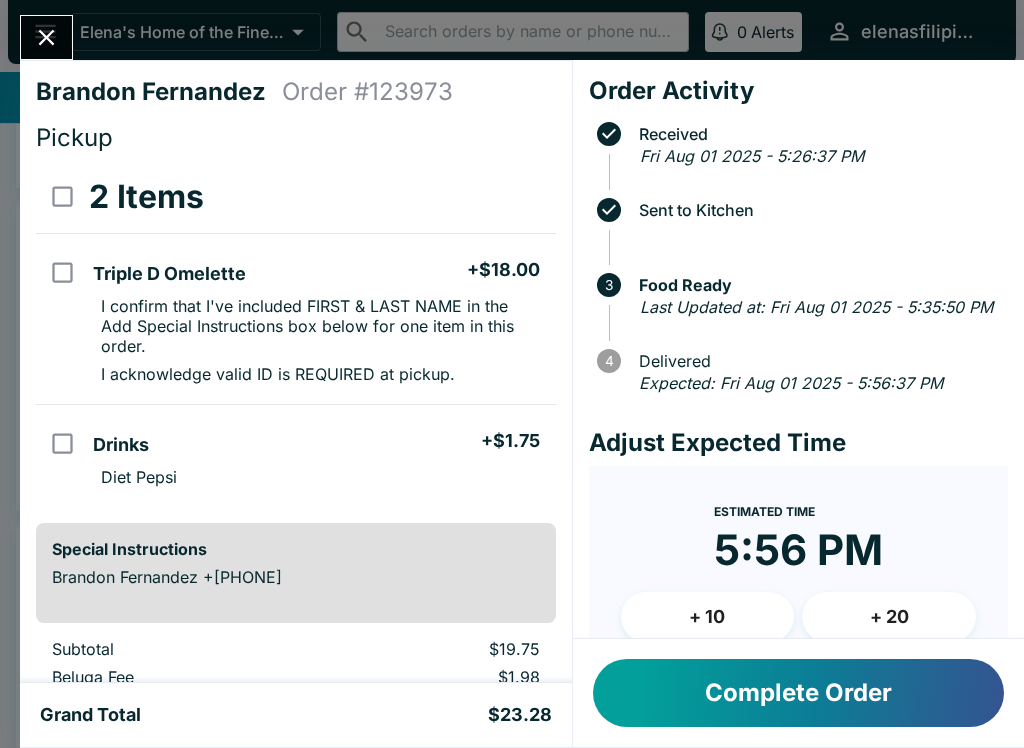 click 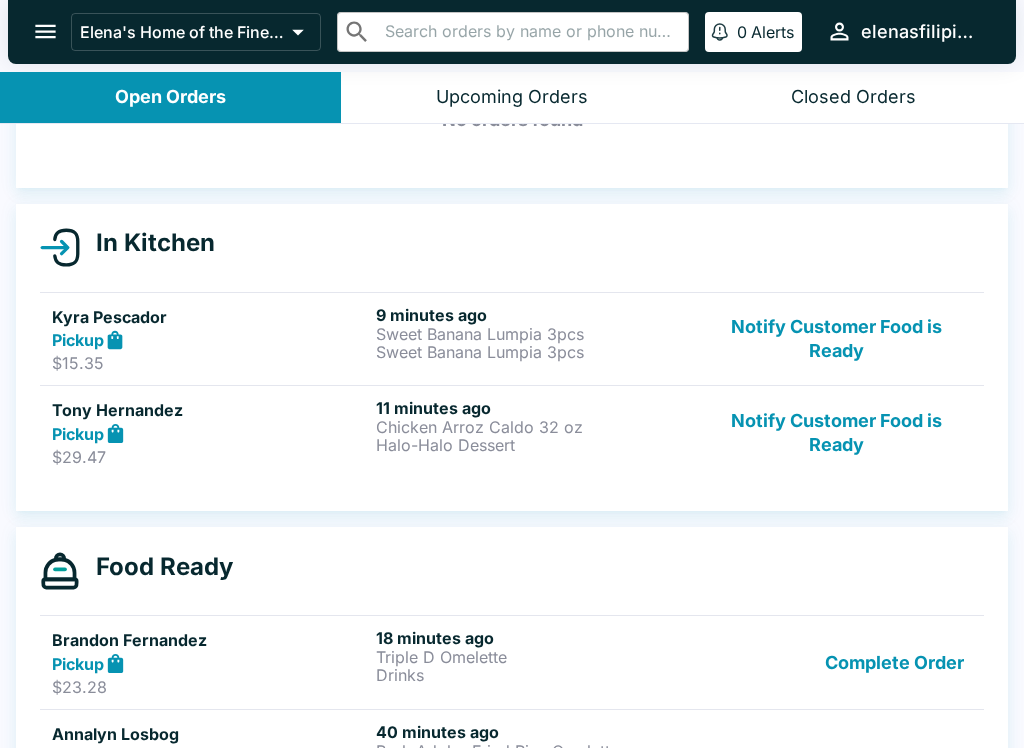 click on "Sweet Banana Lumpia 3pcs" at bounding box center (534, 352) 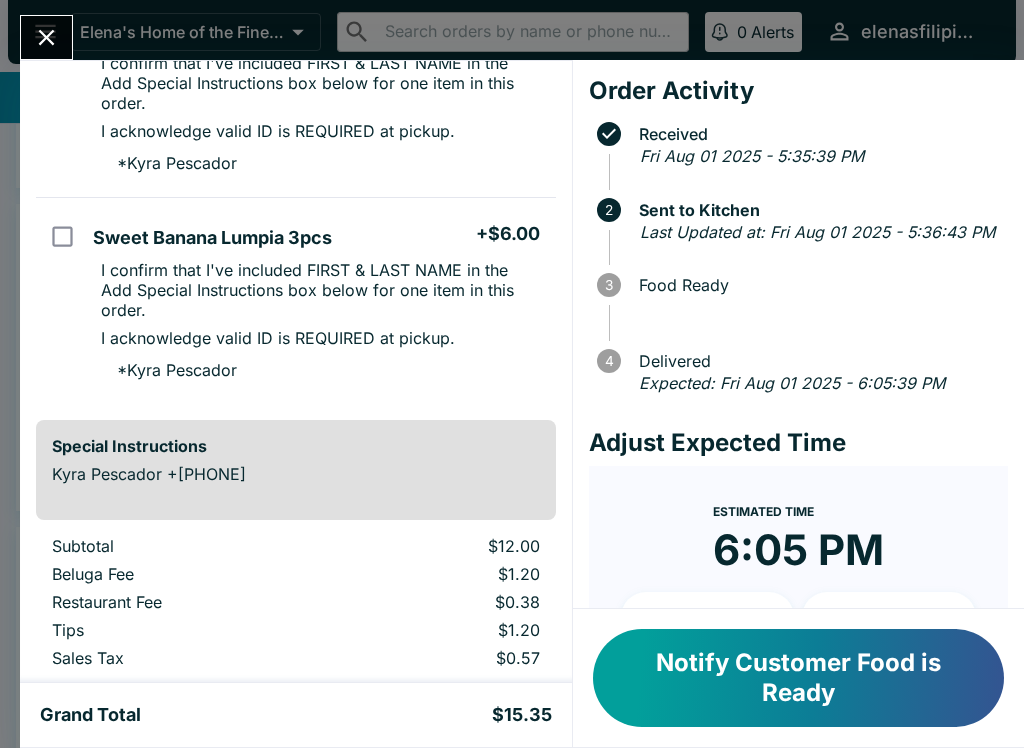 click on "Notify Customer Food is Ready" at bounding box center [798, 678] 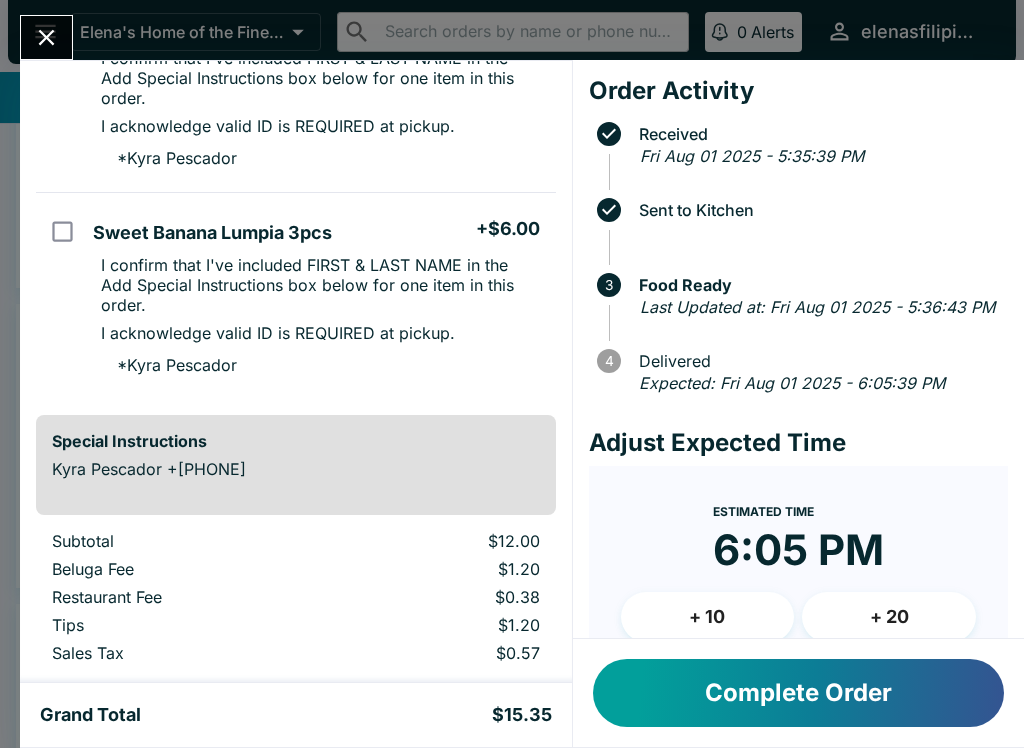 scroll, scrollTop: 249, scrollLeft: 0, axis: vertical 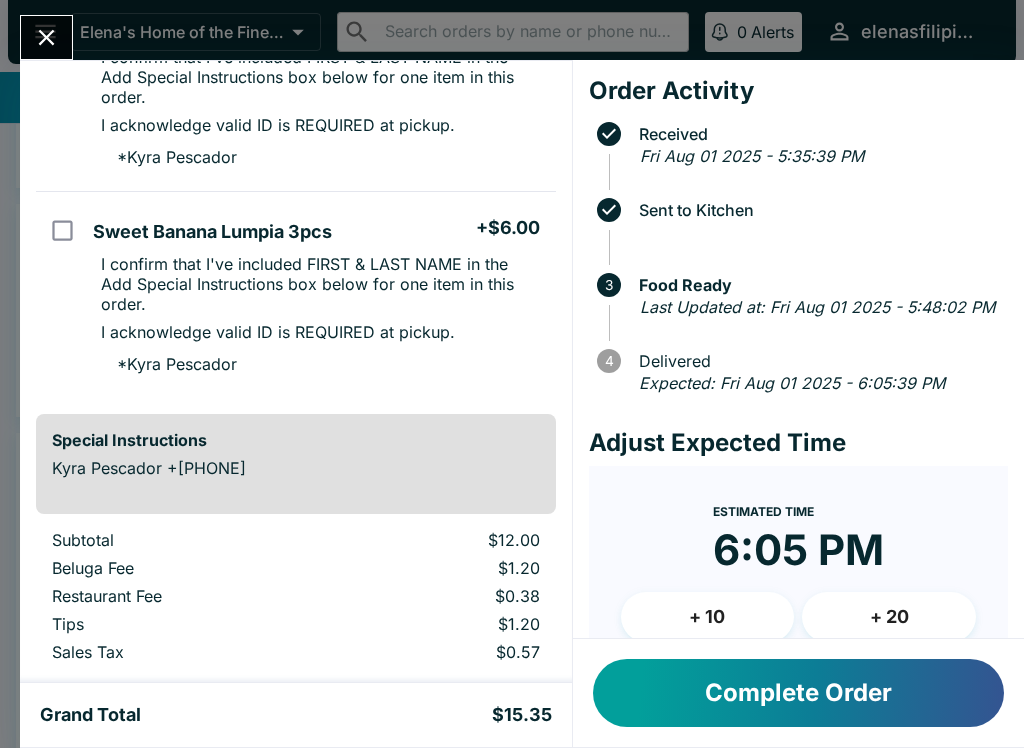 click 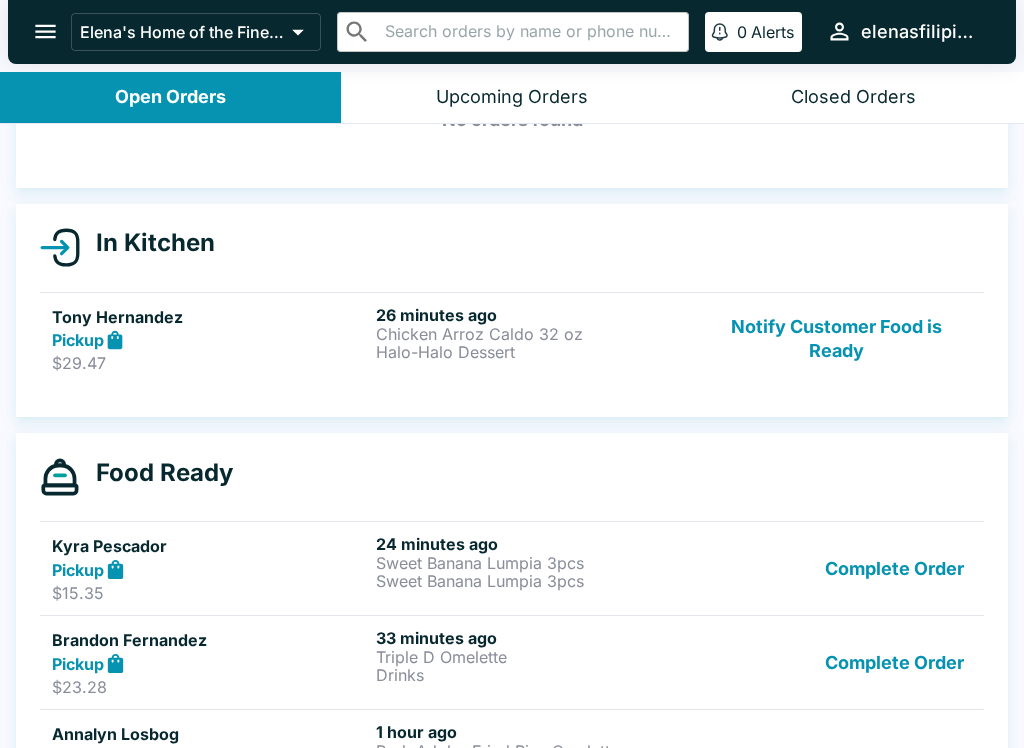 click on "Notify Customer Food is Ready" at bounding box center (836, 339) 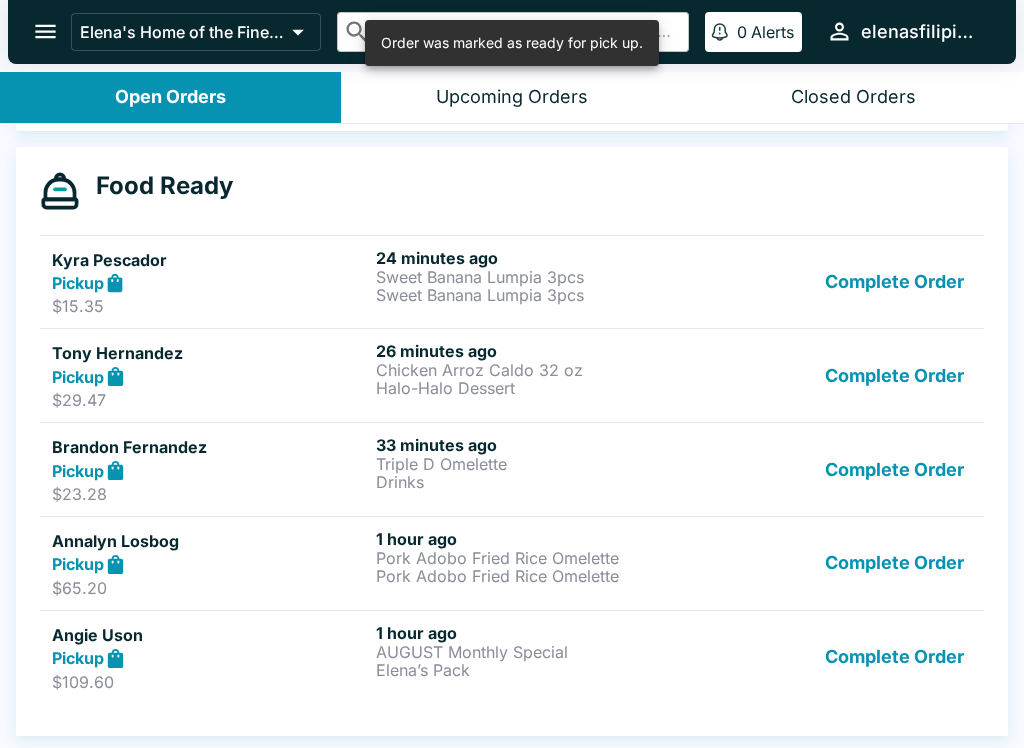 scroll, scrollTop: 393, scrollLeft: 0, axis: vertical 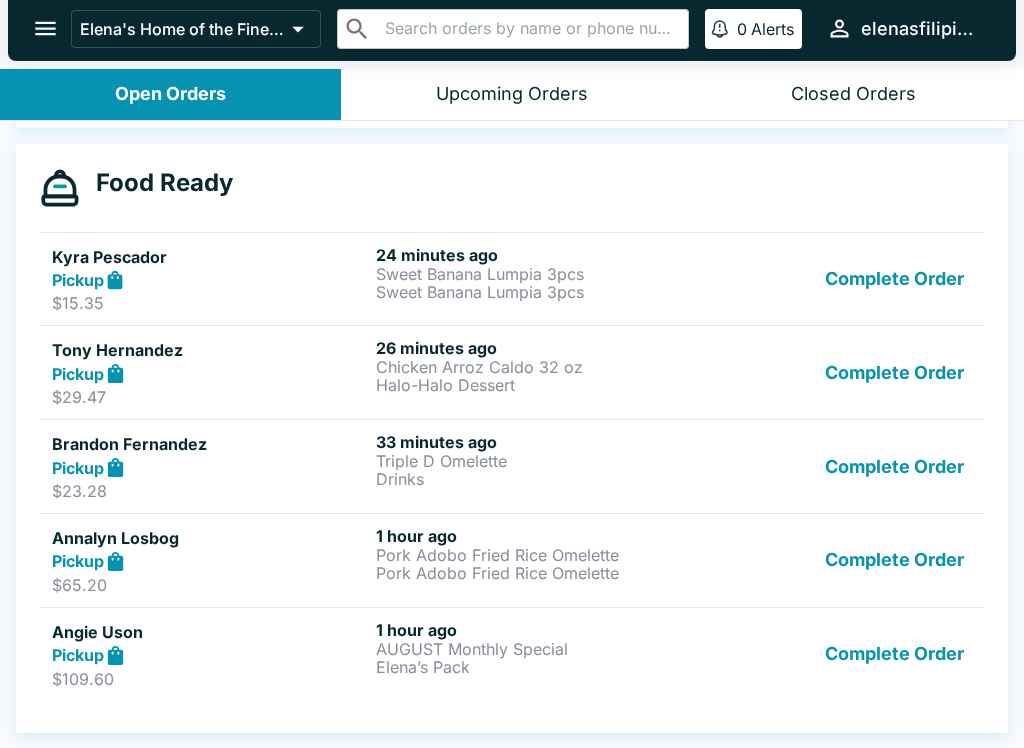 click on "Complete Order" at bounding box center (894, 279) 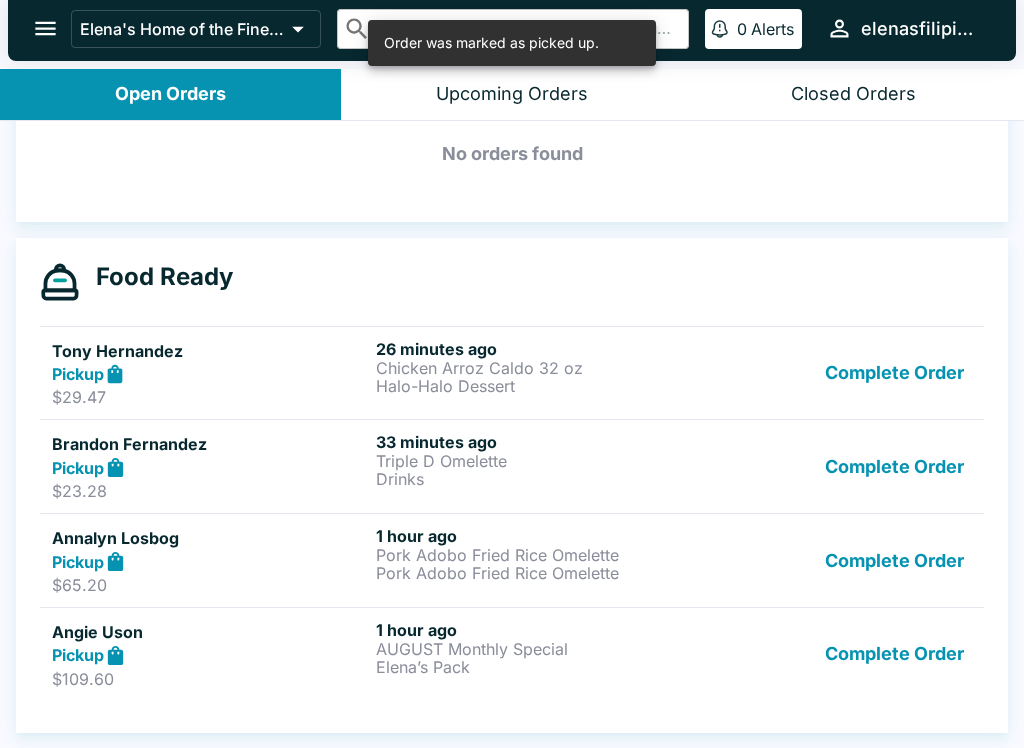 scroll, scrollTop: 299, scrollLeft: 0, axis: vertical 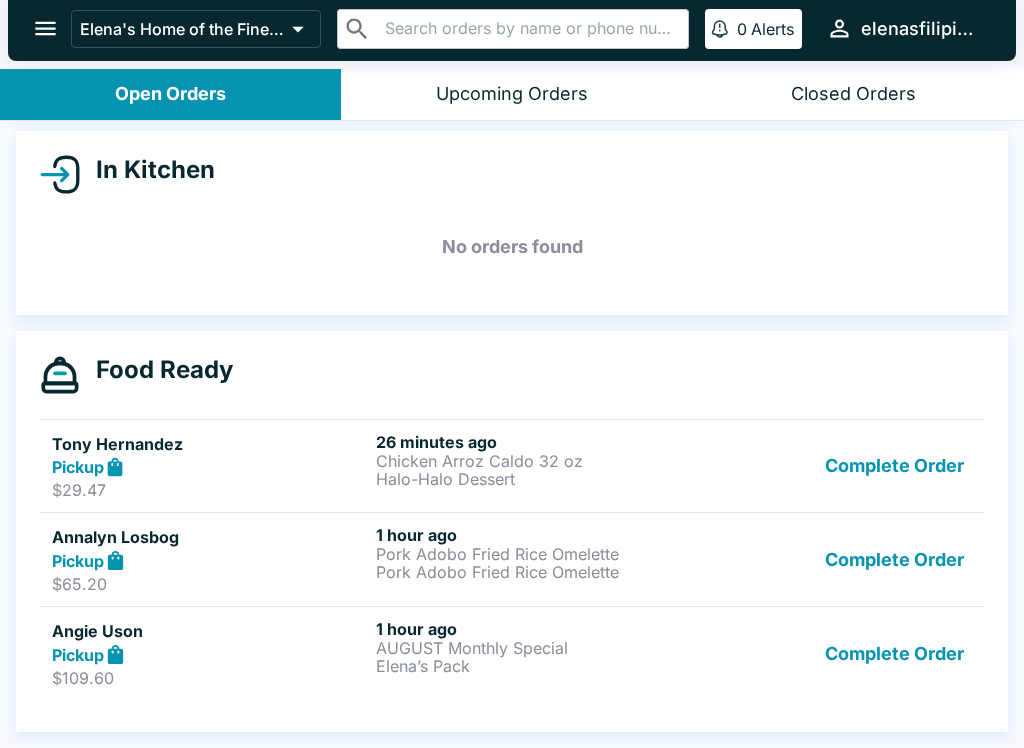 click on "Complete Order" at bounding box center [894, 559] 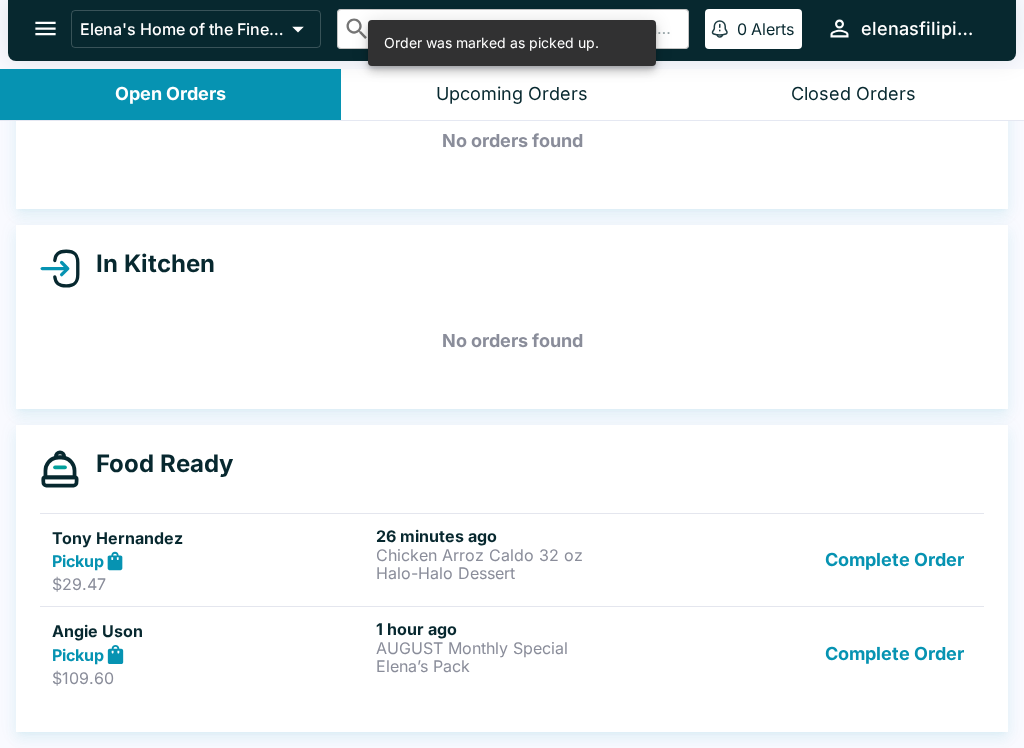 scroll, scrollTop: 112, scrollLeft: 0, axis: vertical 